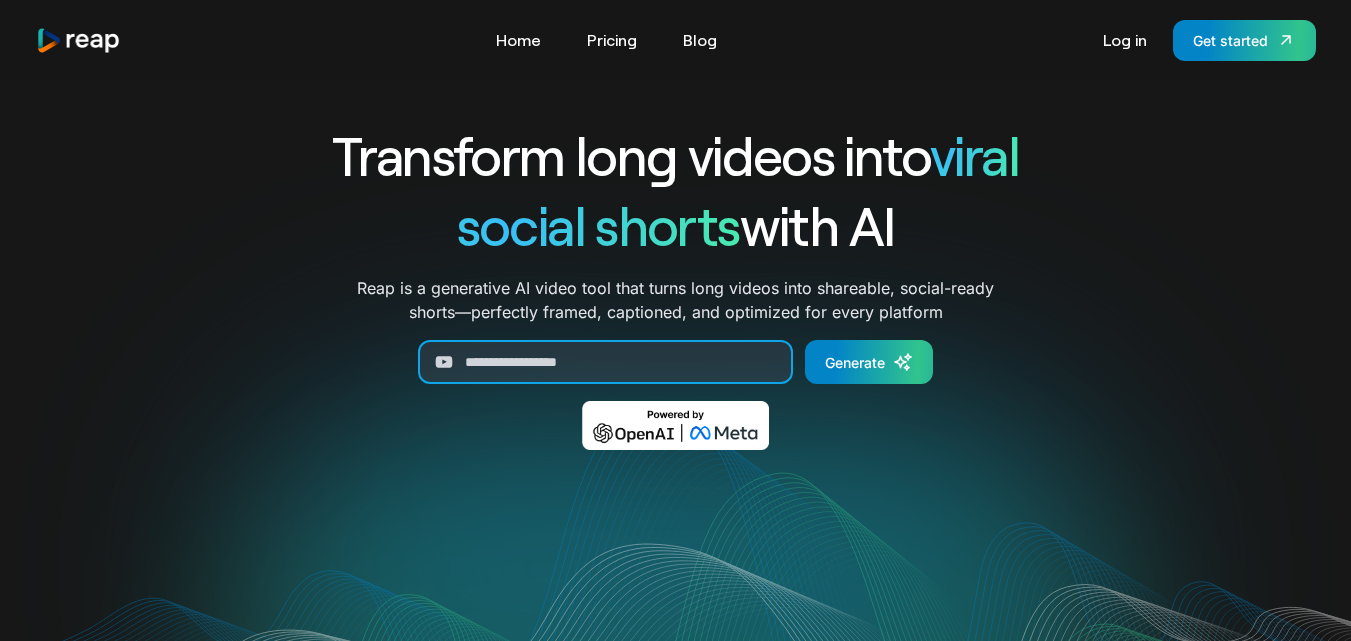 scroll, scrollTop: 0, scrollLeft: 0, axis: both 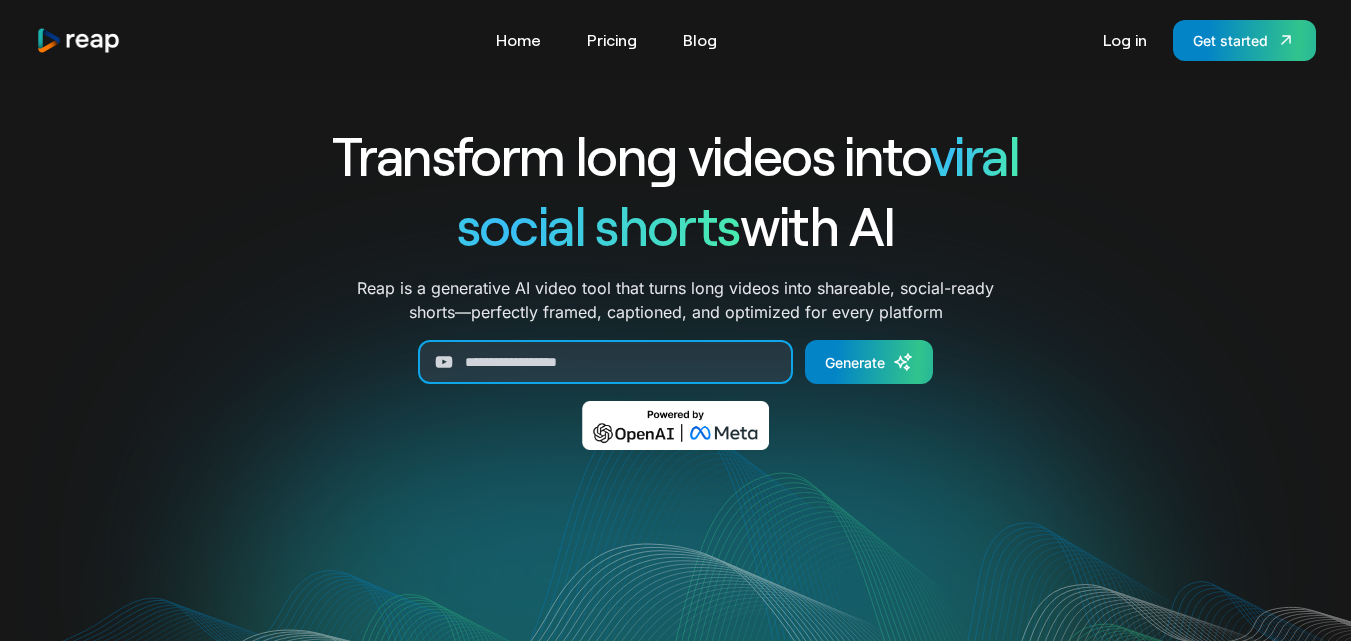 paste on "**********" 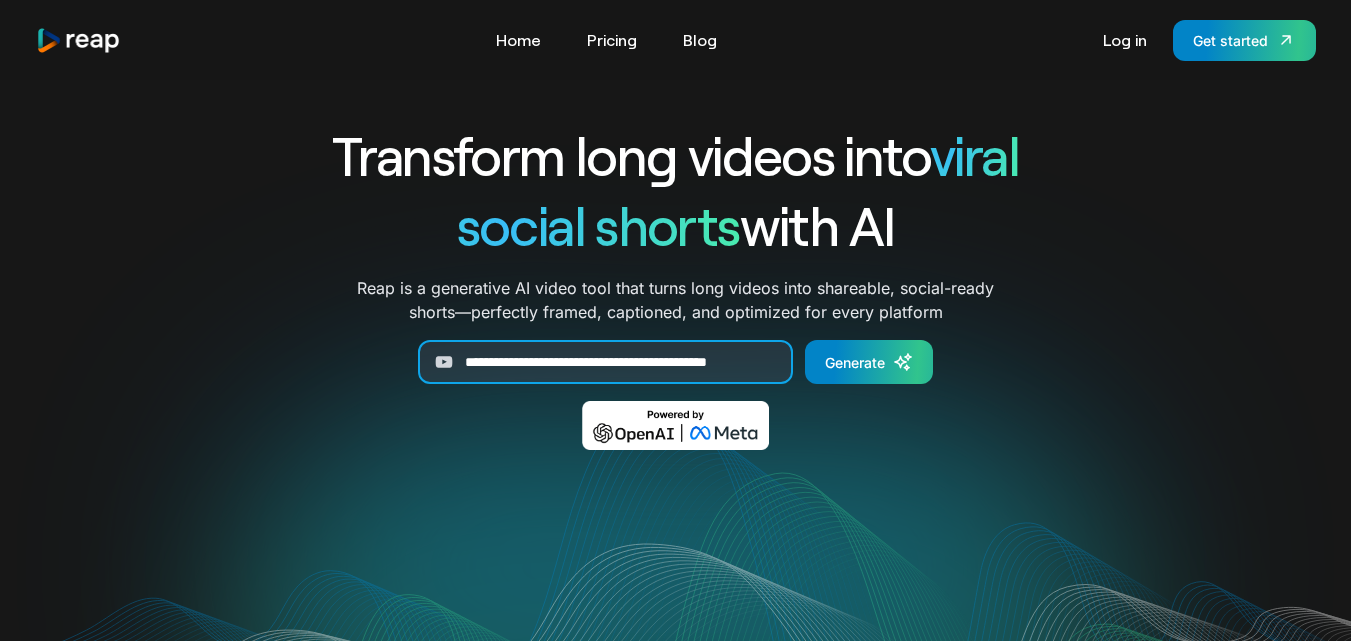 scroll, scrollTop: 0, scrollLeft: 53, axis: horizontal 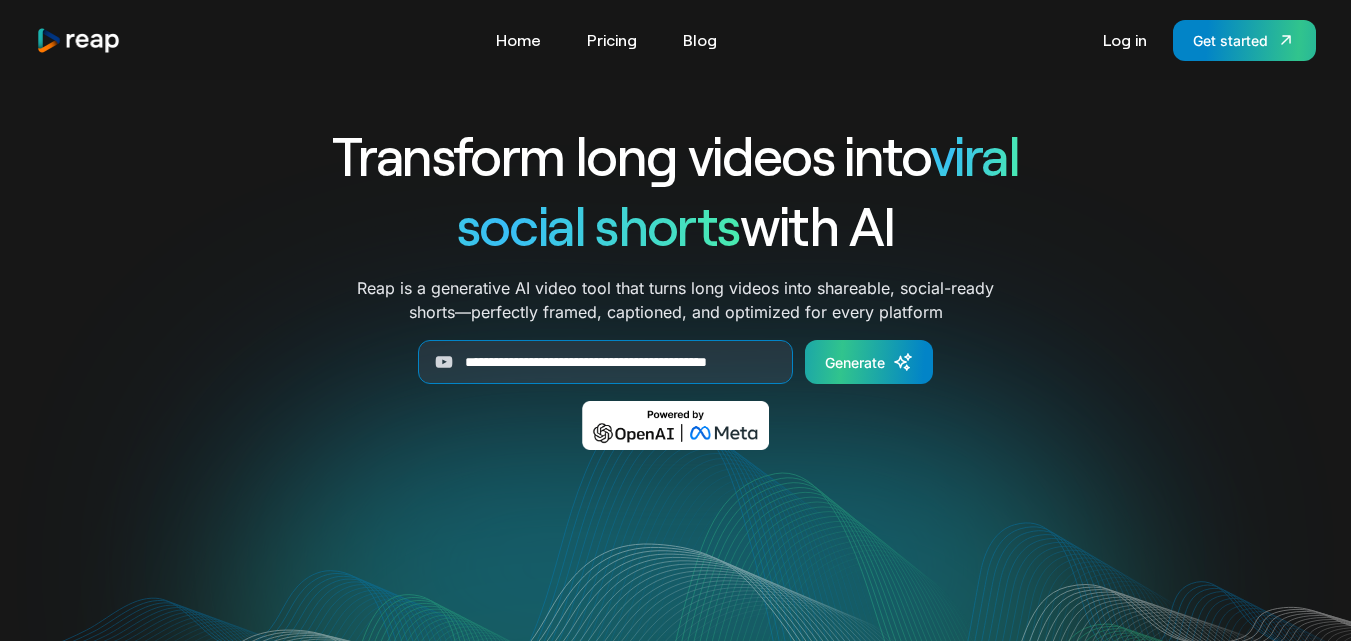 click on "Generate" at bounding box center [855, 362] 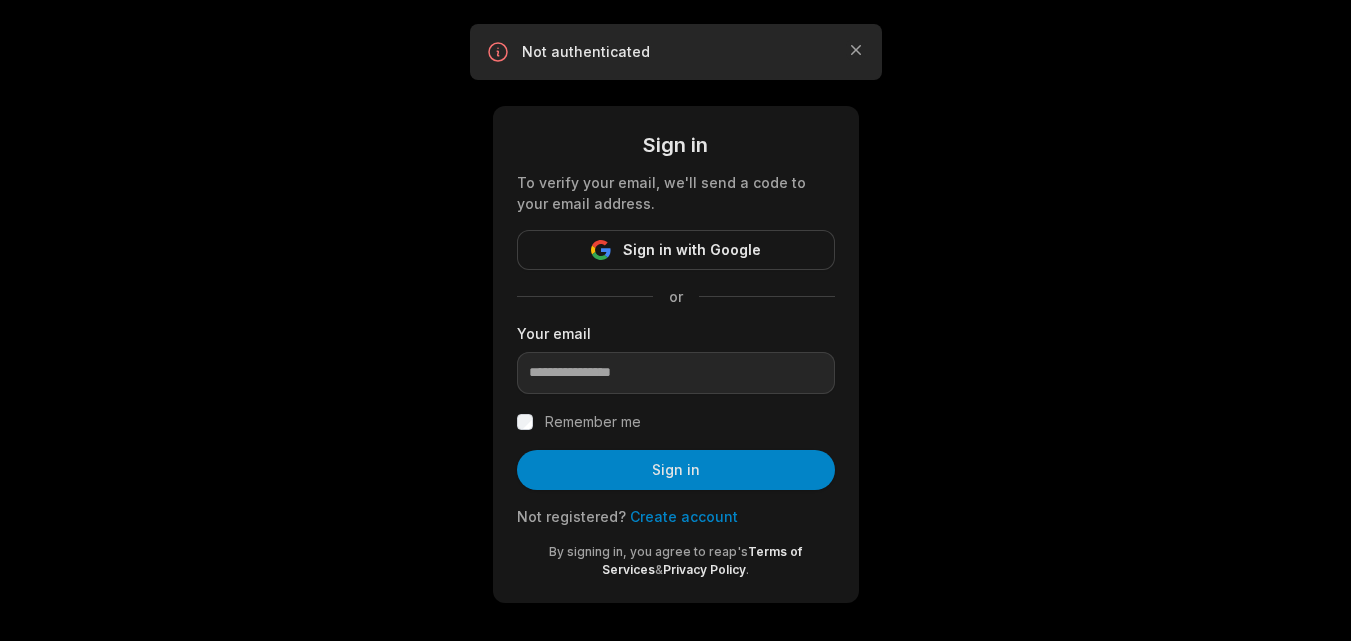 scroll, scrollTop: 0, scrollLeft: 0, axis: both 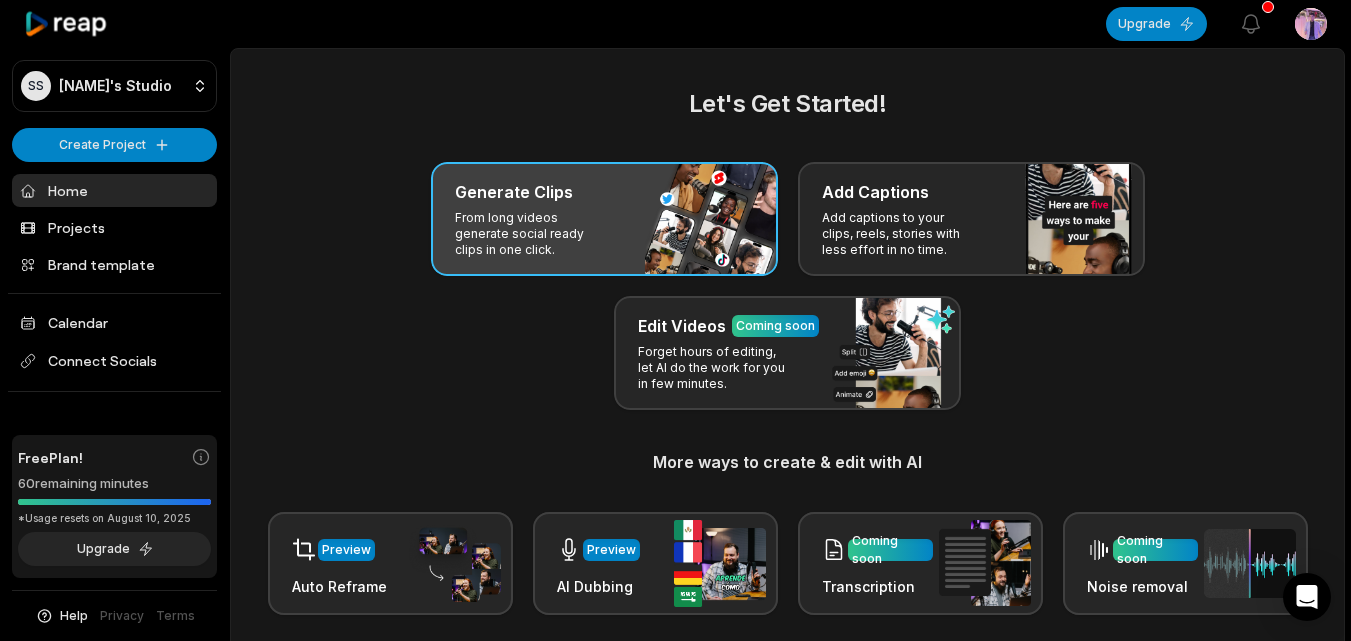 click on "From long videos generate social ready clips in one click." at bounding box center (532, 234) 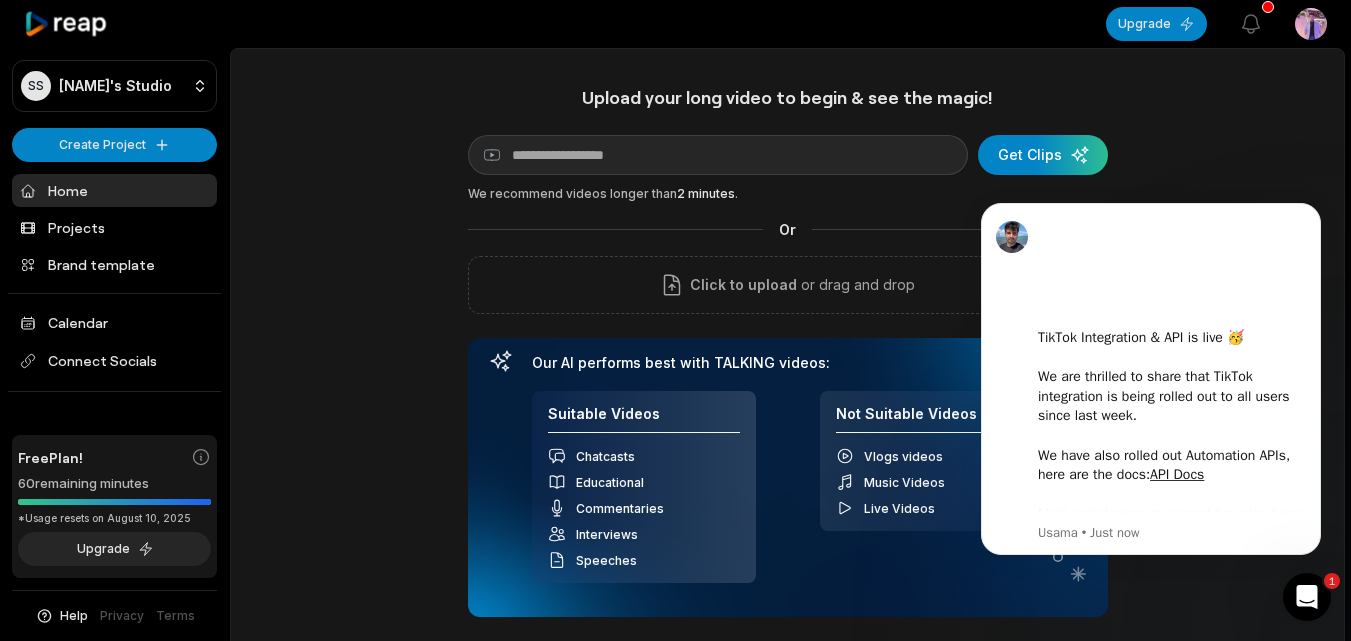 scroll, scrollTop: 0, scrollLeft: 0, axis: both 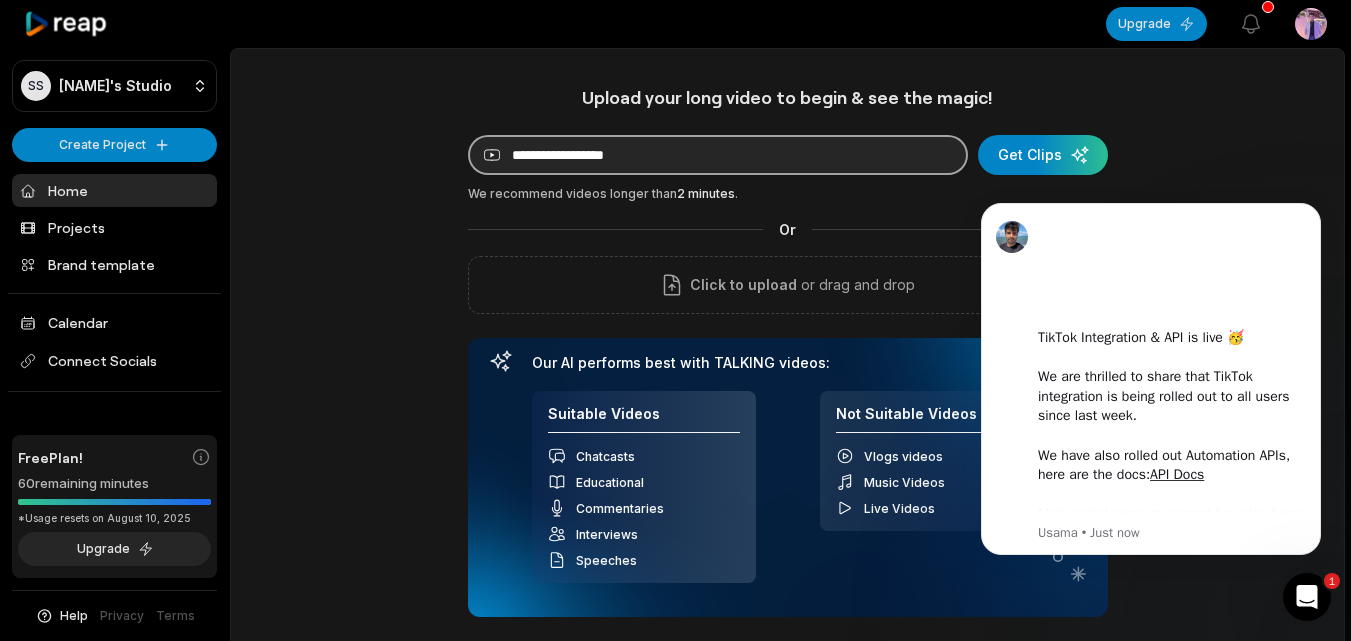 click at bounding box center (718, 155) 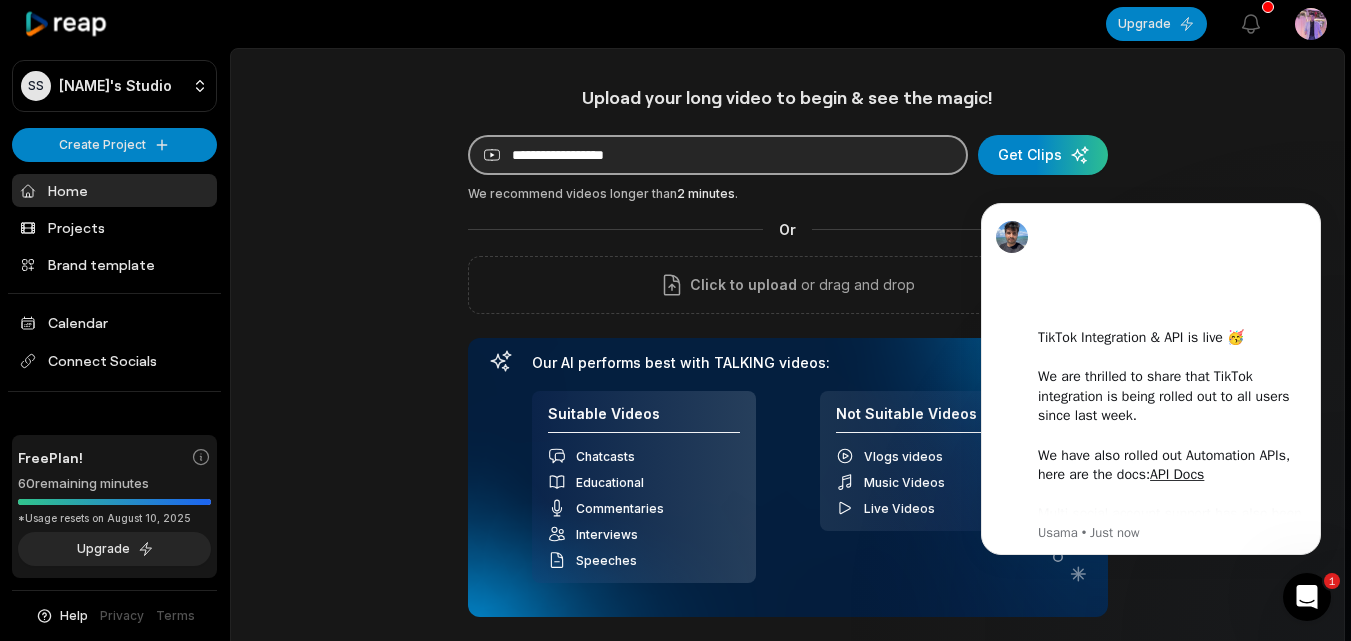 paste on "**********" 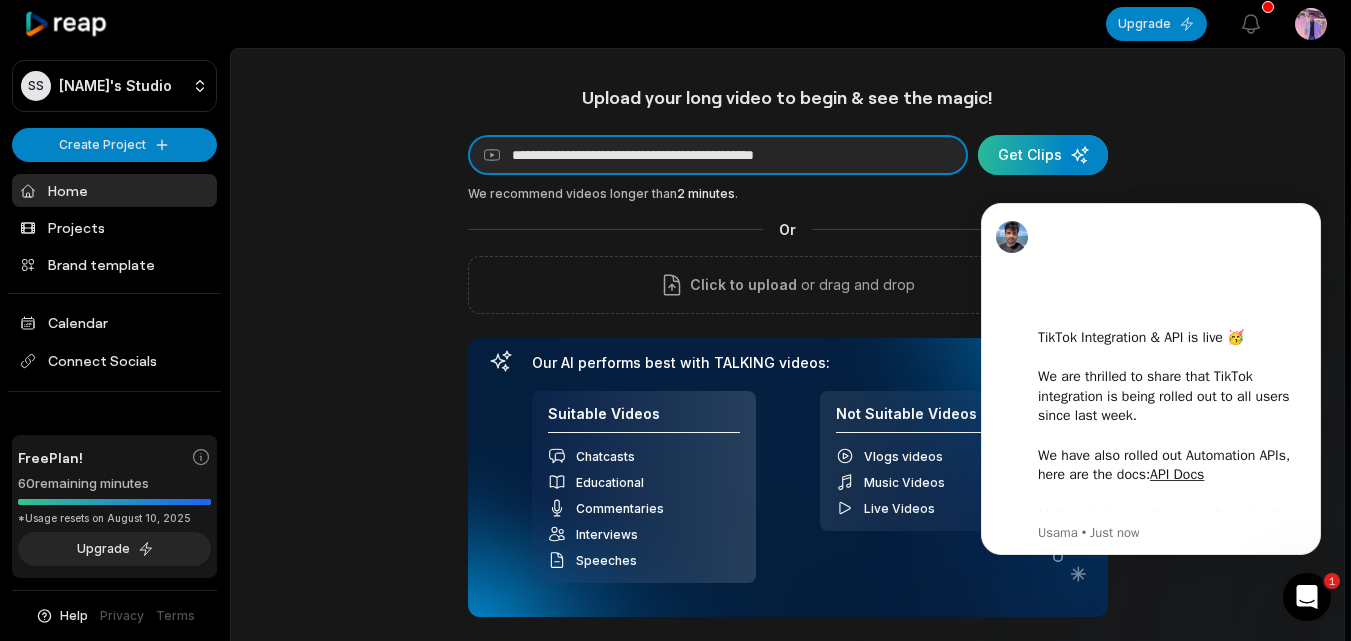 type on "**********" 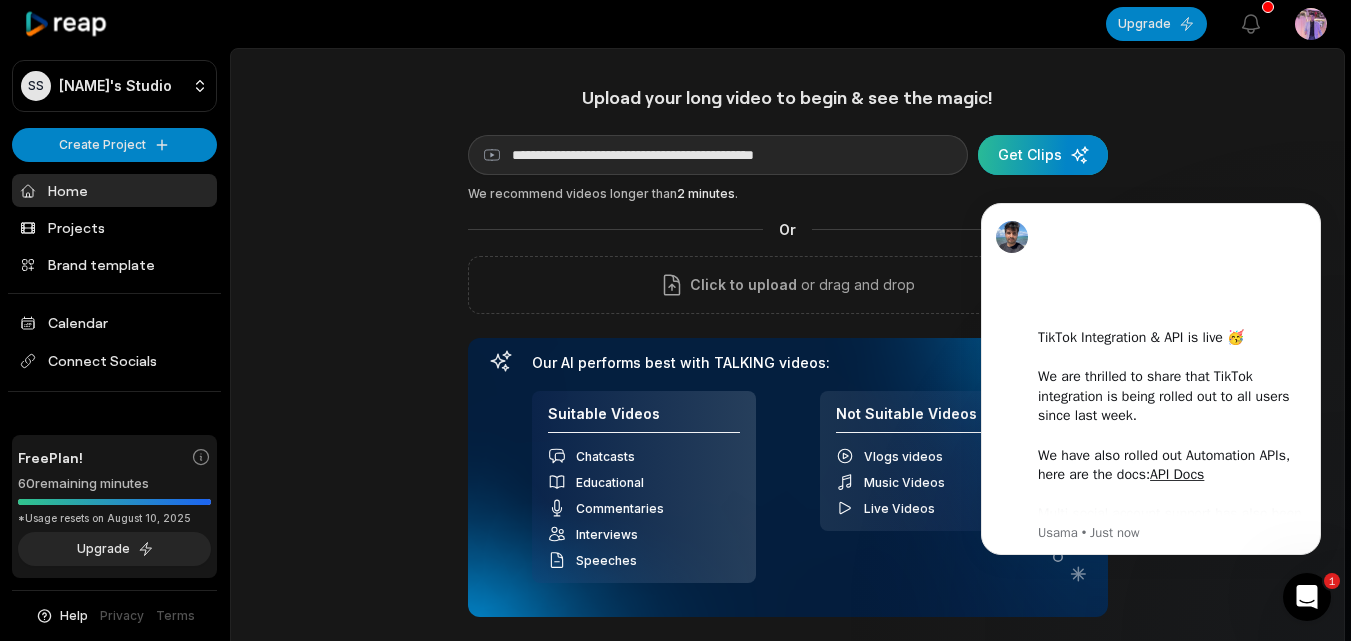 click at bounding box center (1043, 155) 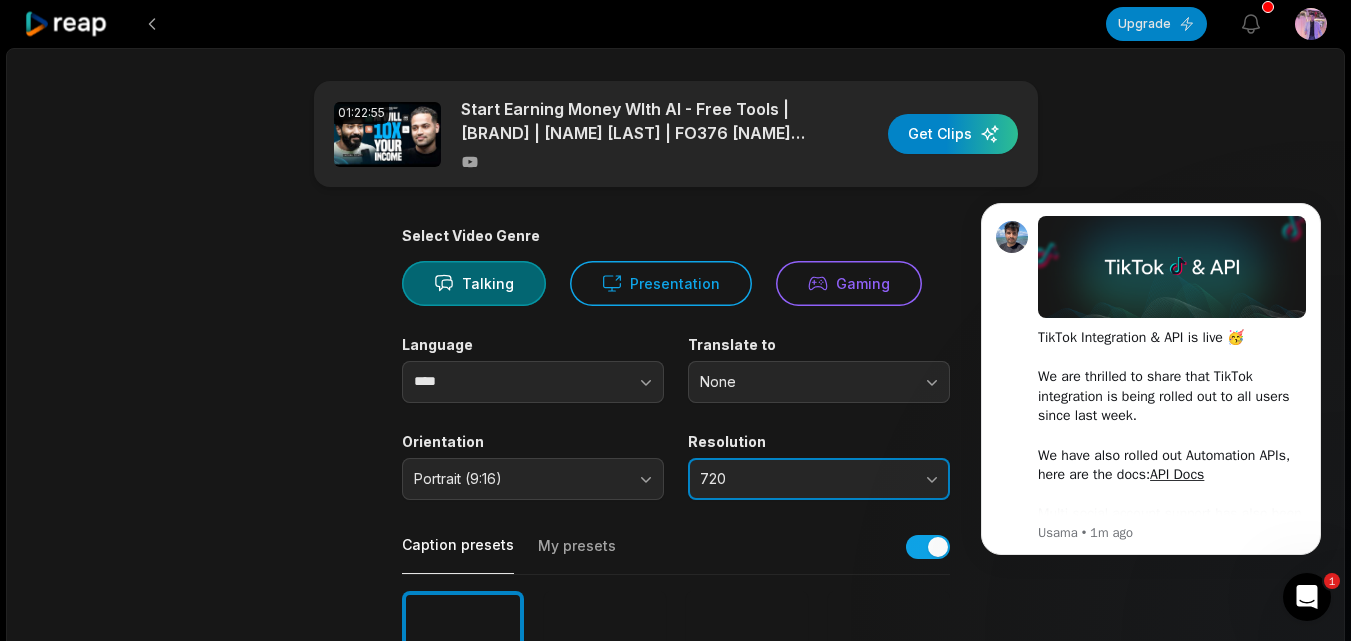 click on "720" at bounding box center (819, 479) 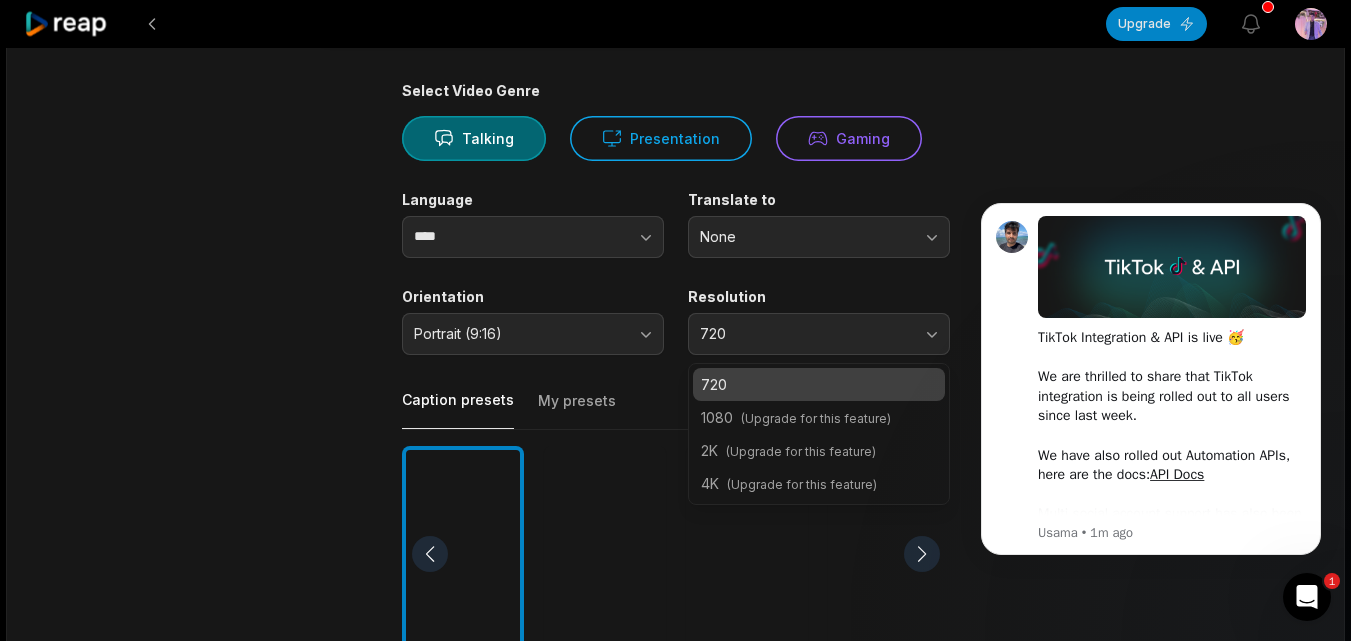 scroll, scrollTop: 205, scrollLeft: 0, axis: vertical 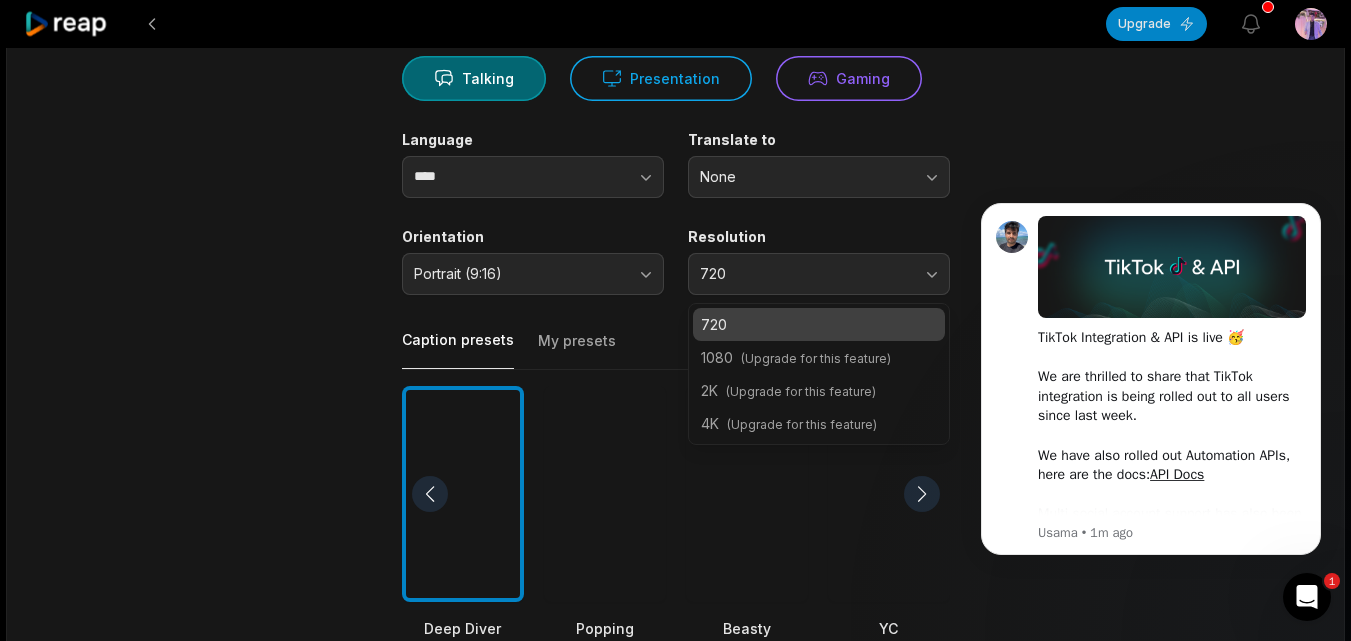 click on "720" at bounding box center (819, 324) 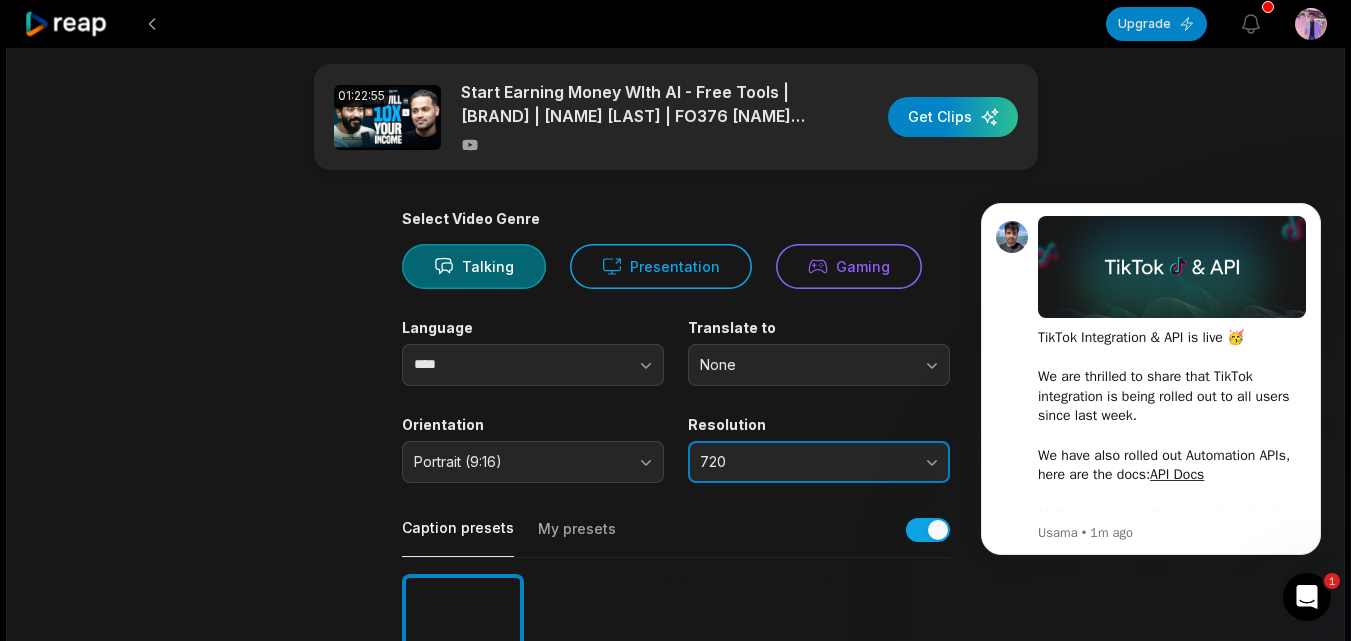scroll, scrollTop: 0, scrollLeft: 0, axis: both 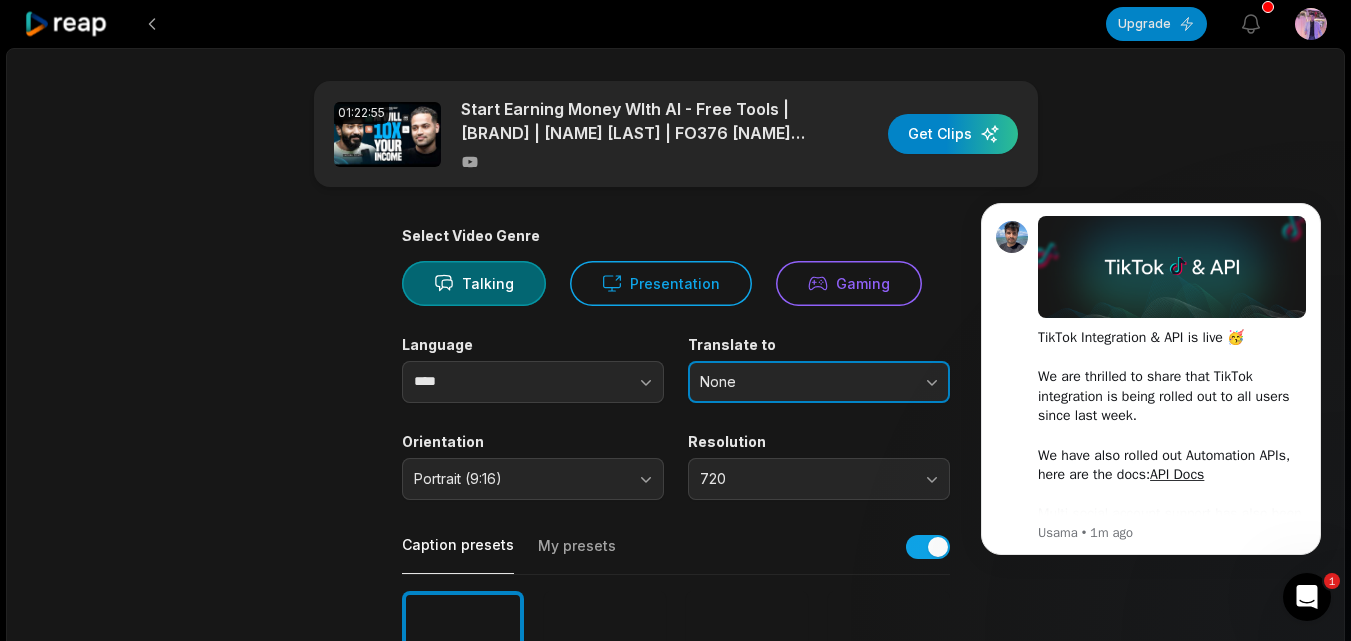 click on "None" at bounding box center [819, 382] 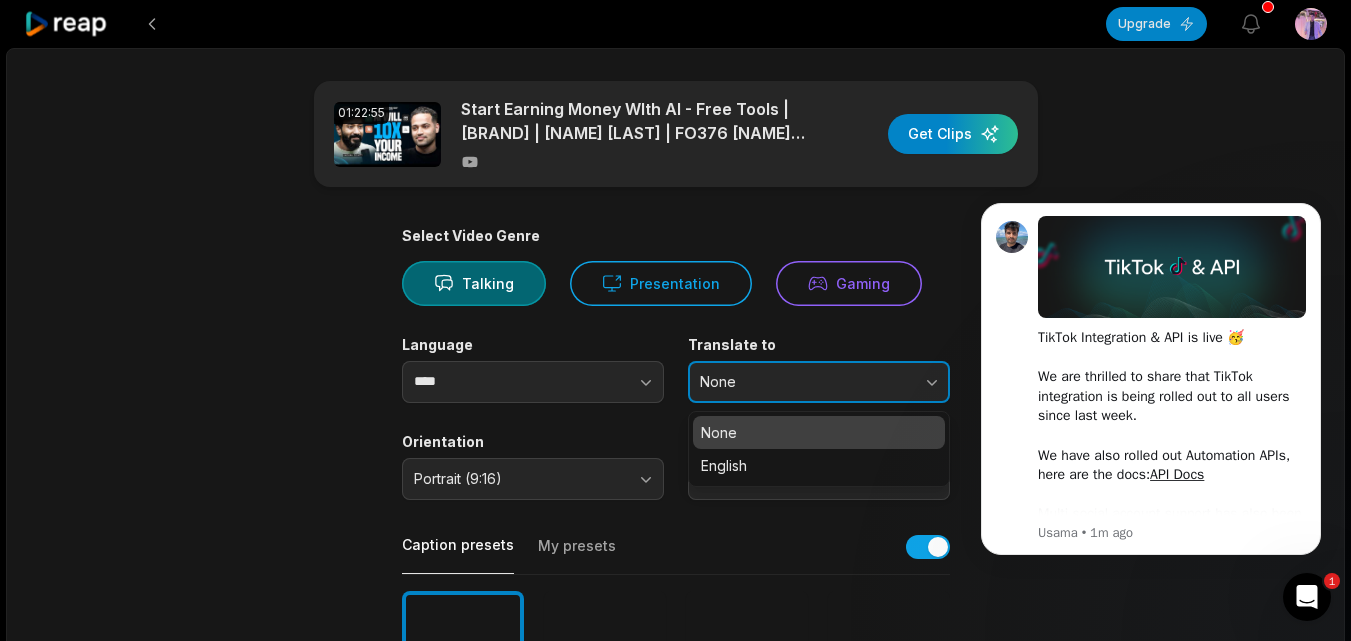 click on "None" at bounding box center (819, 382) 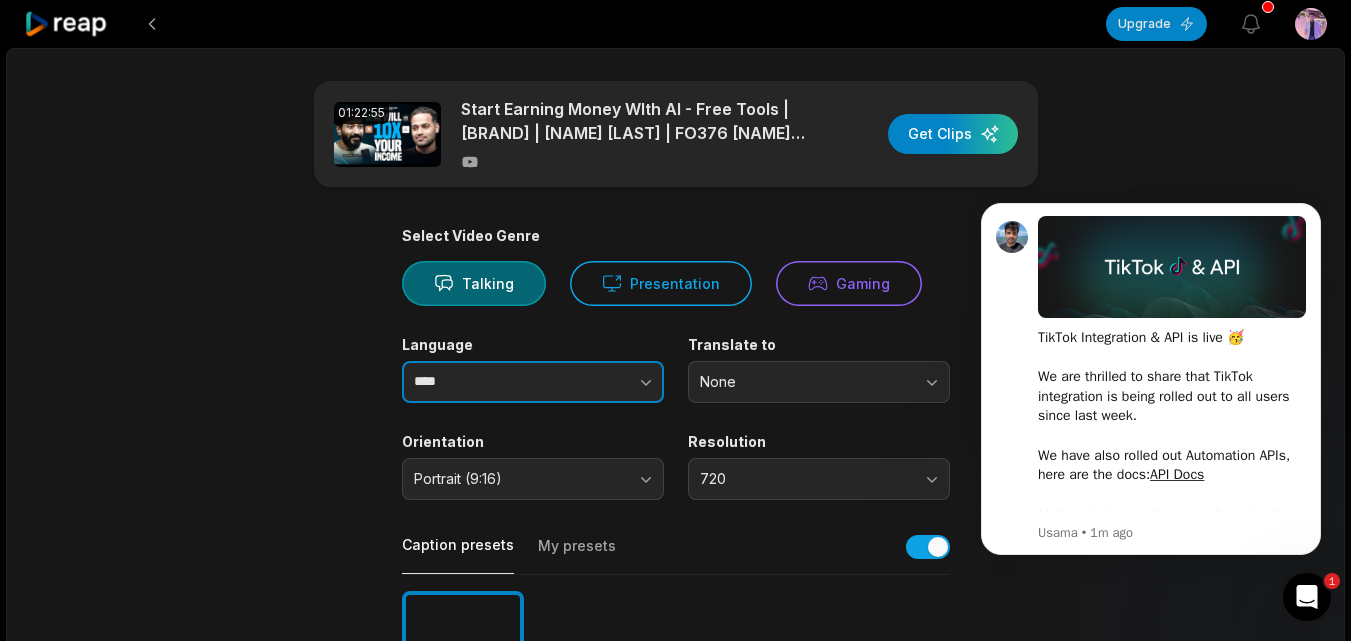 click 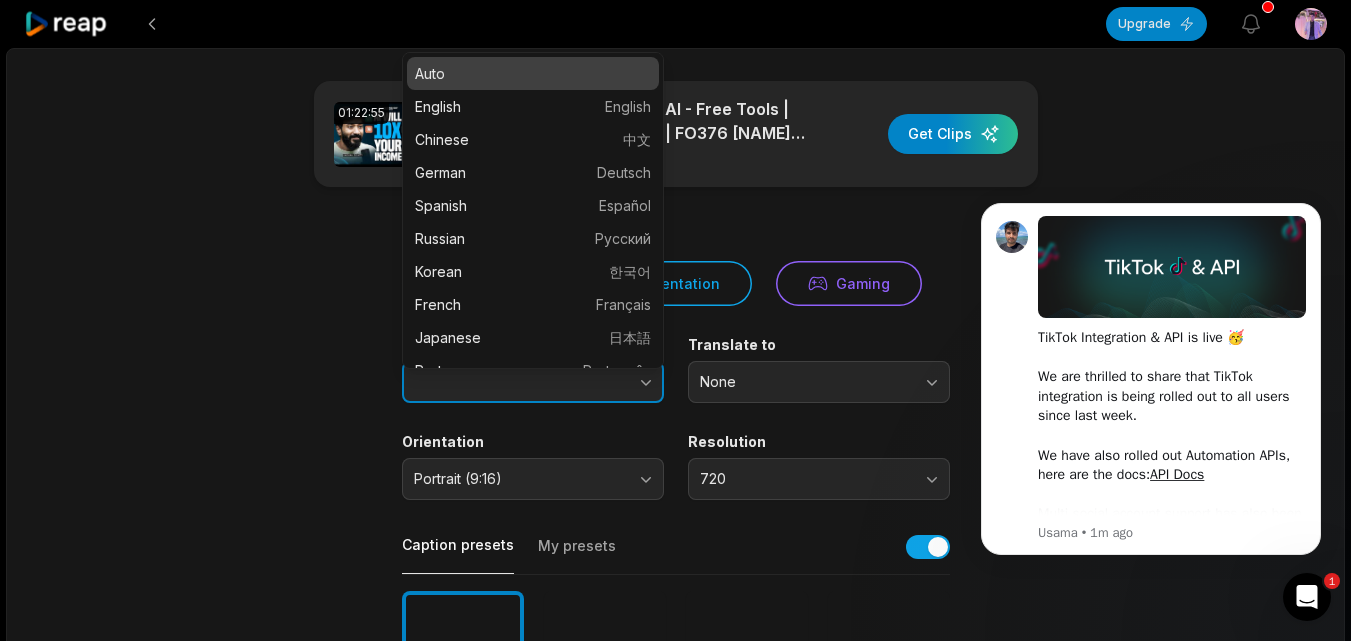 type on "****" 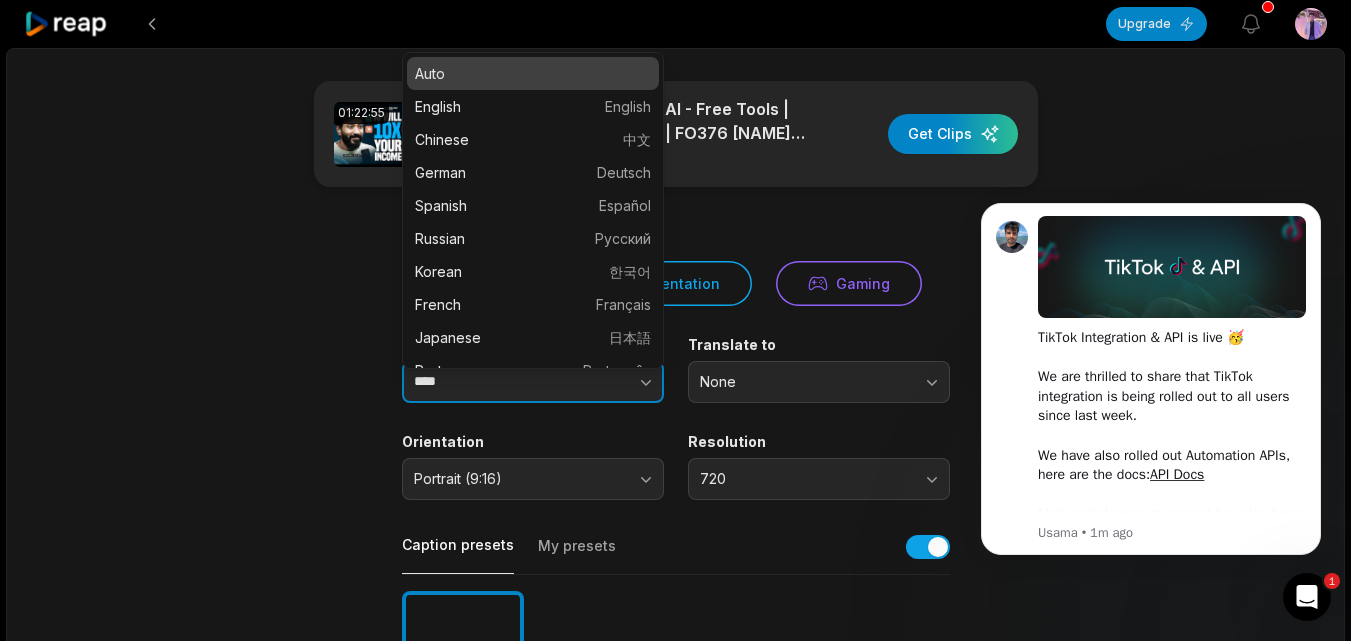 click 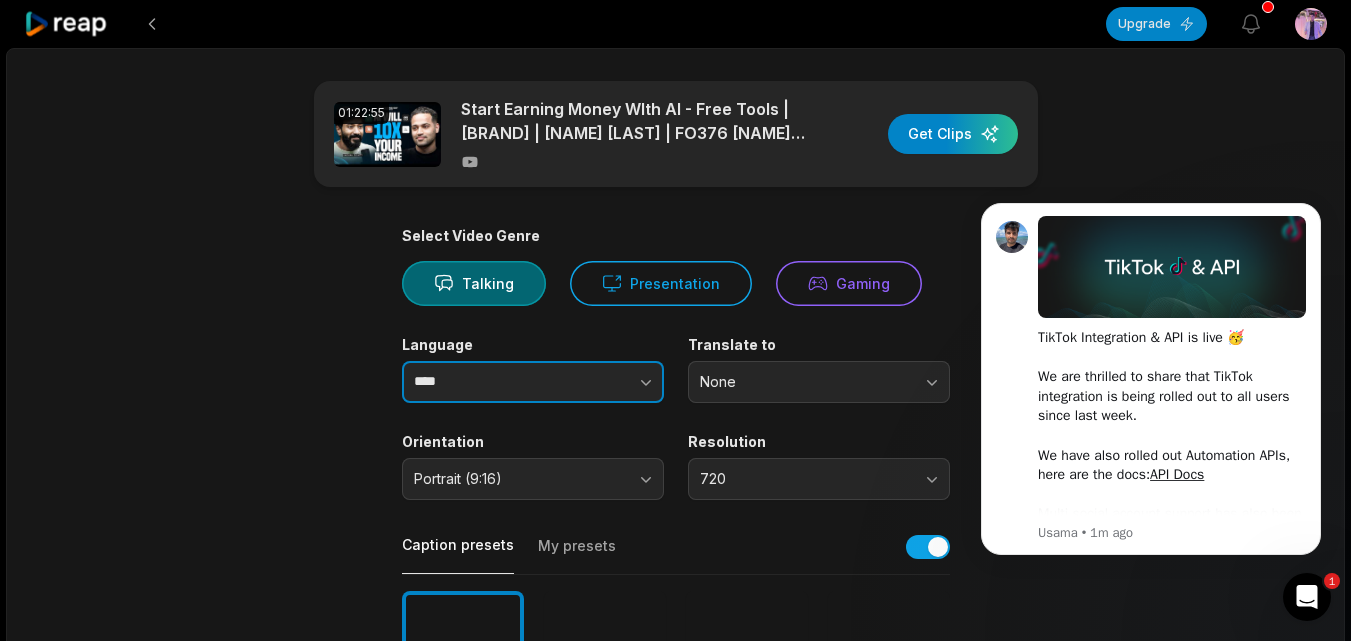 click 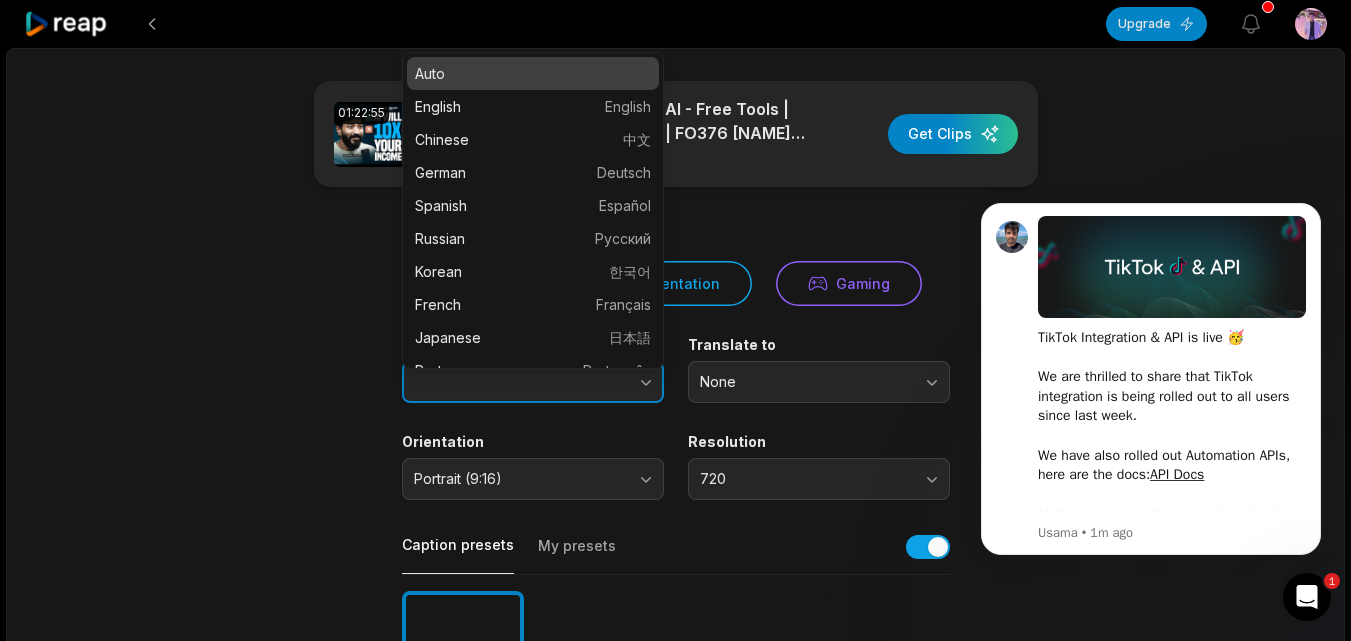 type on "****" 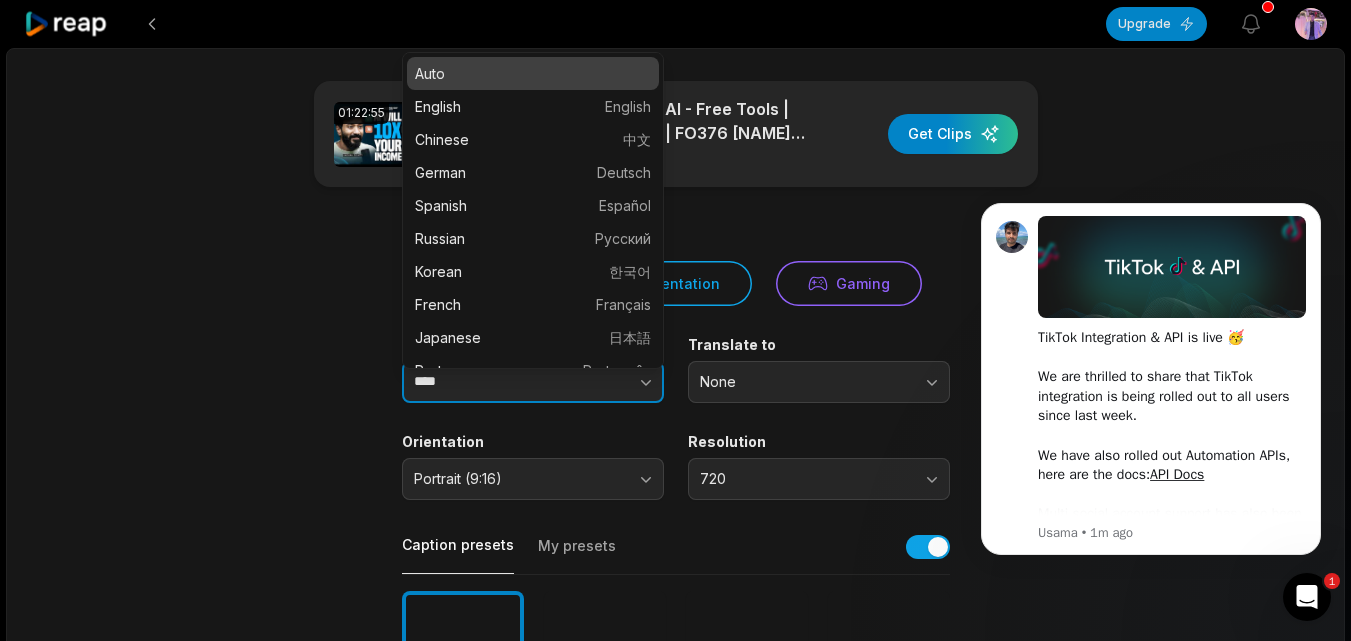 click 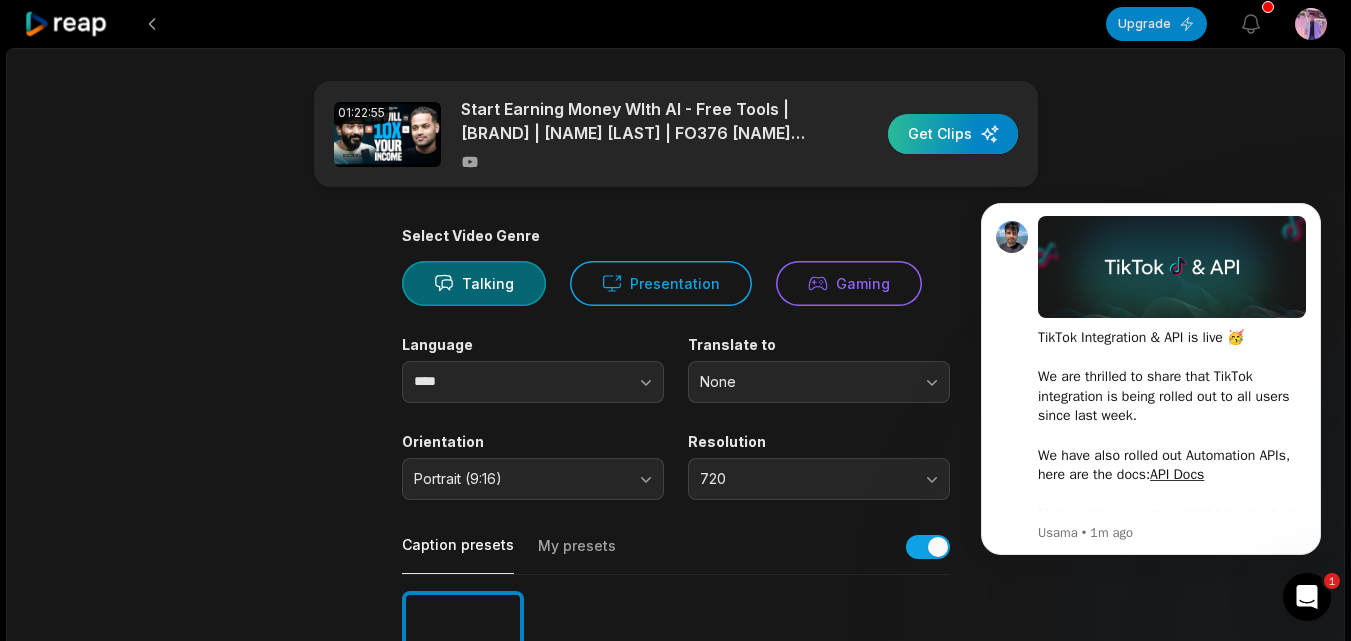 click at bounding box center (953, 134) 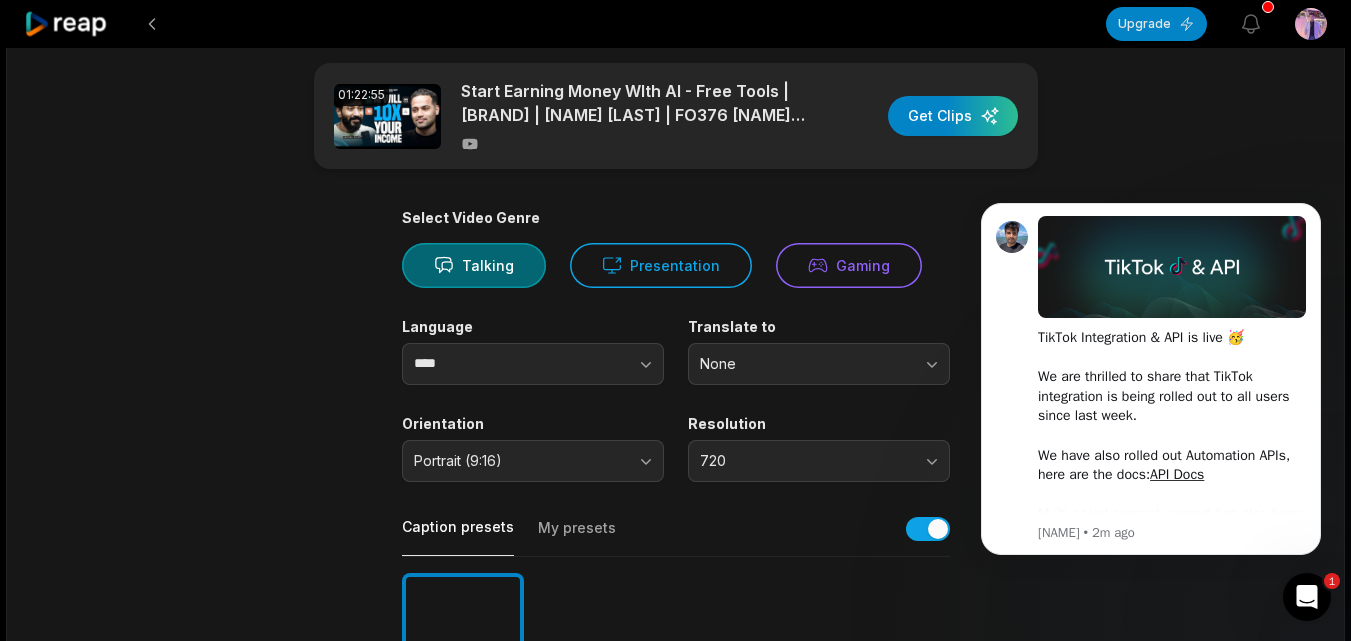 scroll, scrollTop: 0, scrollLeft: 0, axis: both 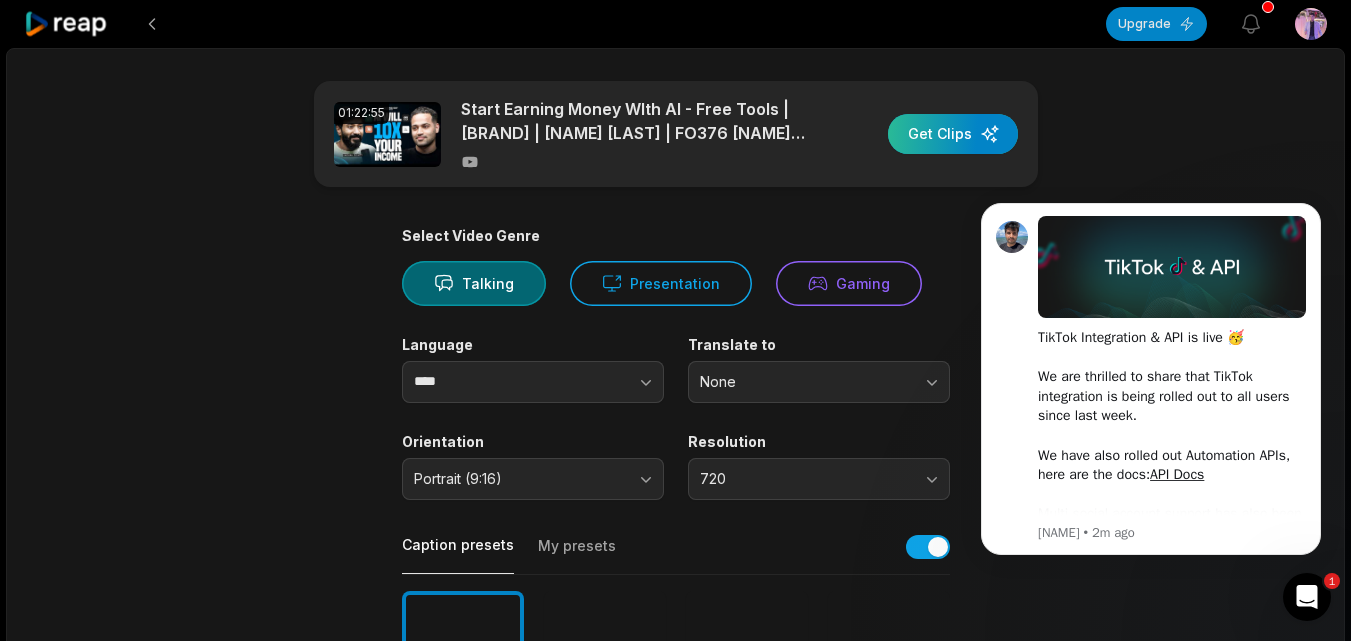 click at bounding box center (953, 134) 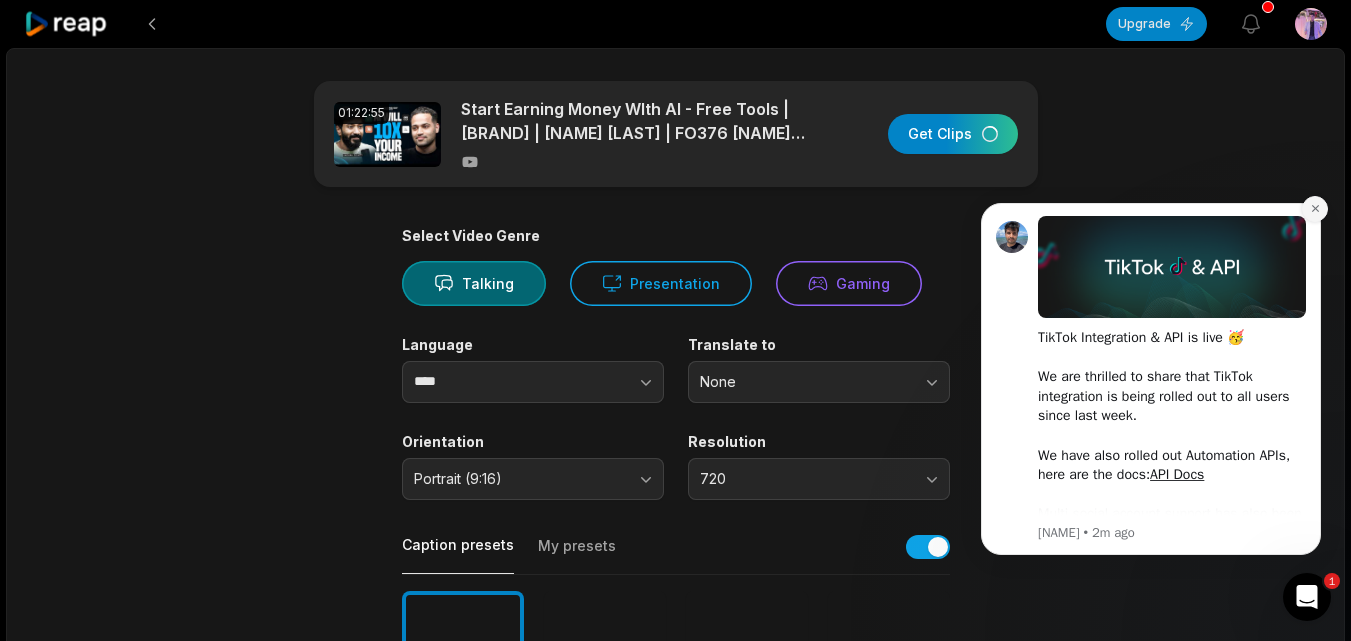 click at bounding box center [1315, 209] 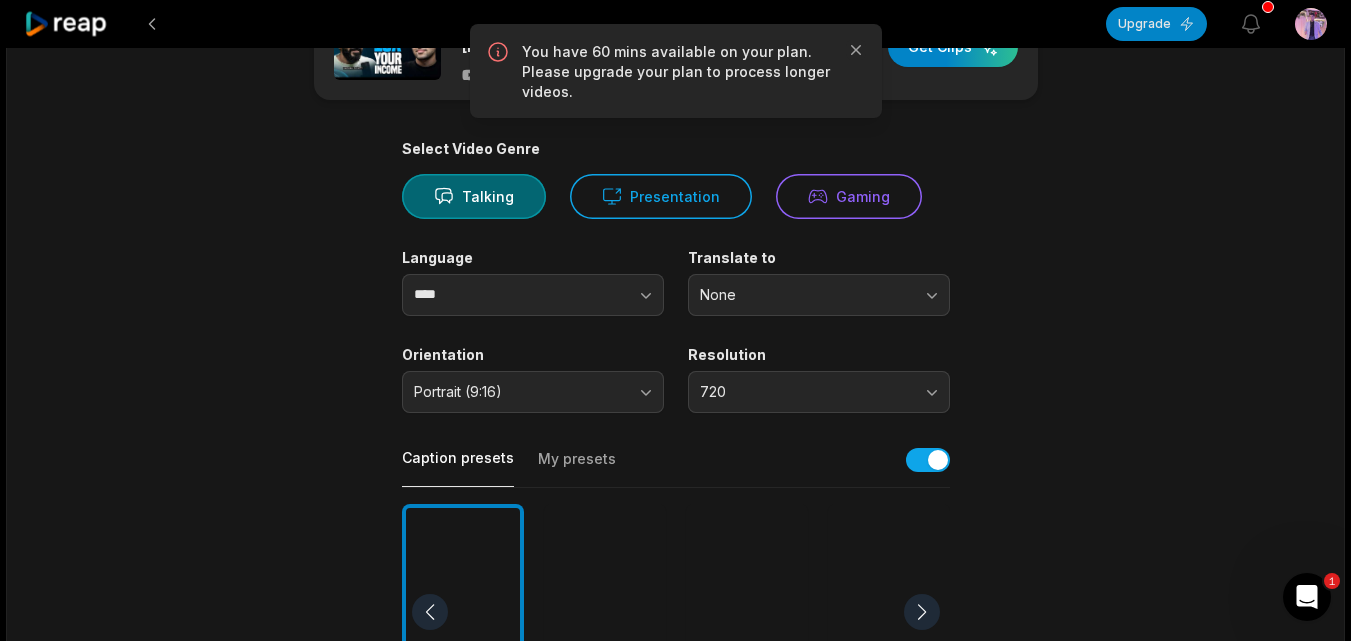 scroll, scrollTop: 0, scrollLeft: 0, axis: both 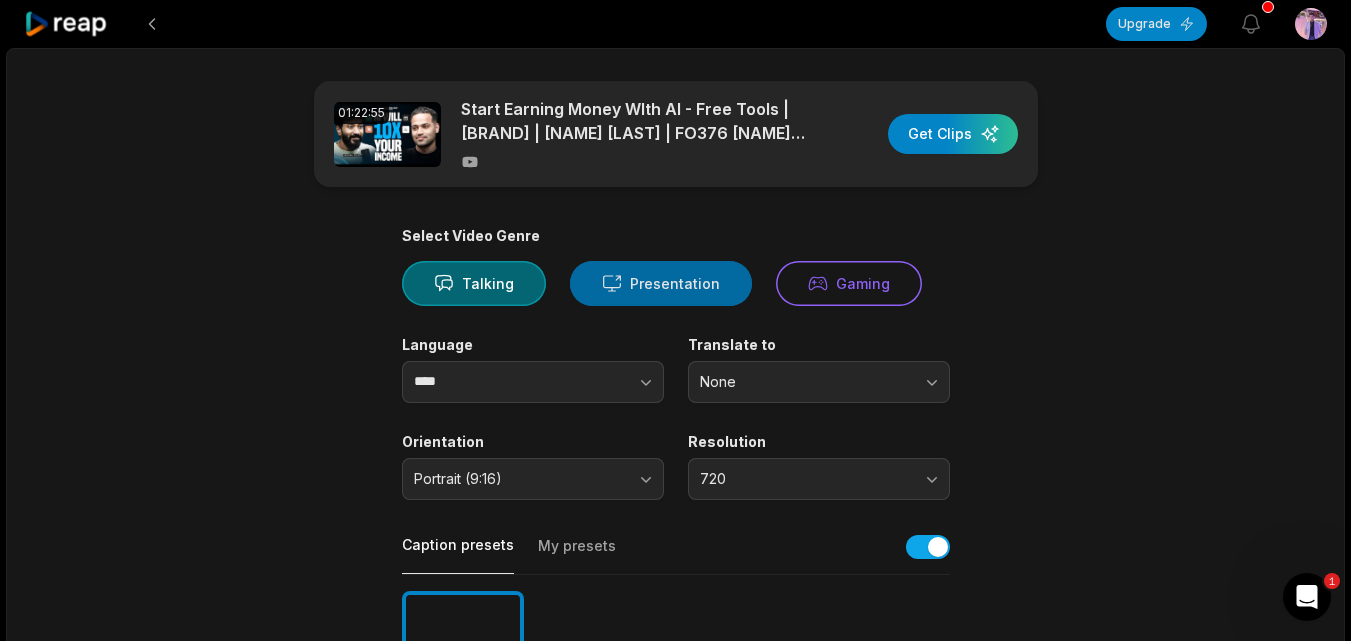 click on "Presentation" at bounding box center (661, 283) 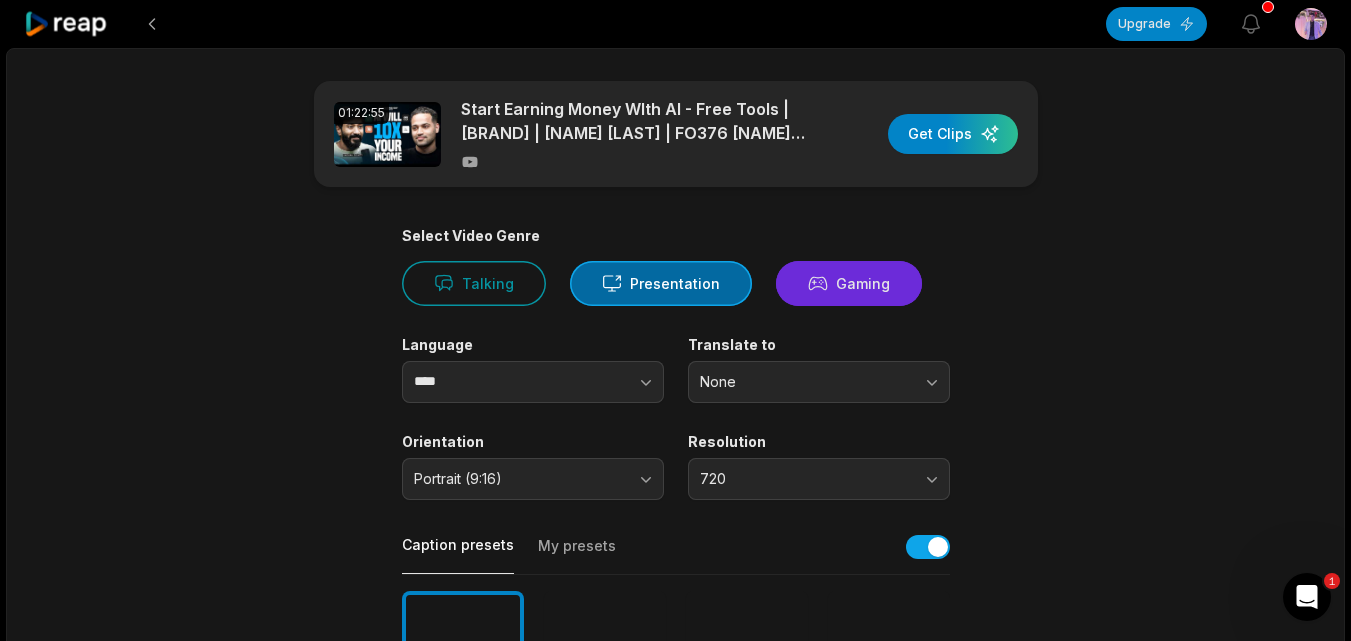 click on "Gaming" at bounding box center [849, 283] 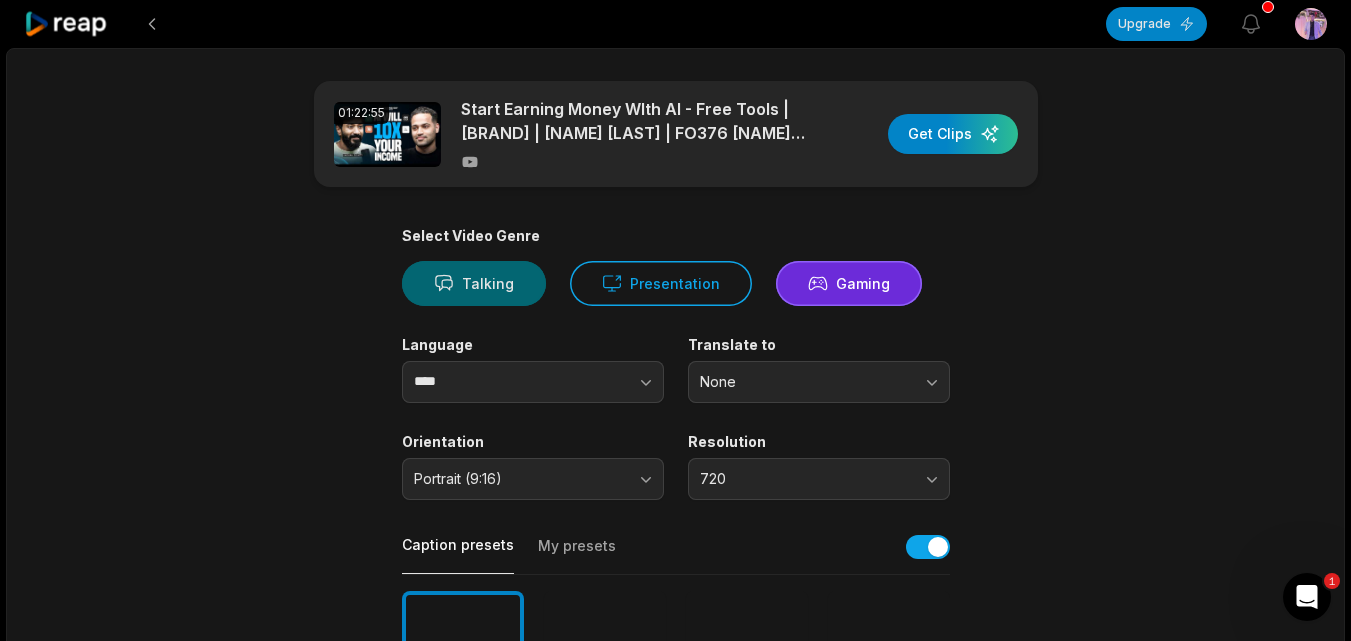 click on "Talking" at bounding box center (474, 283) 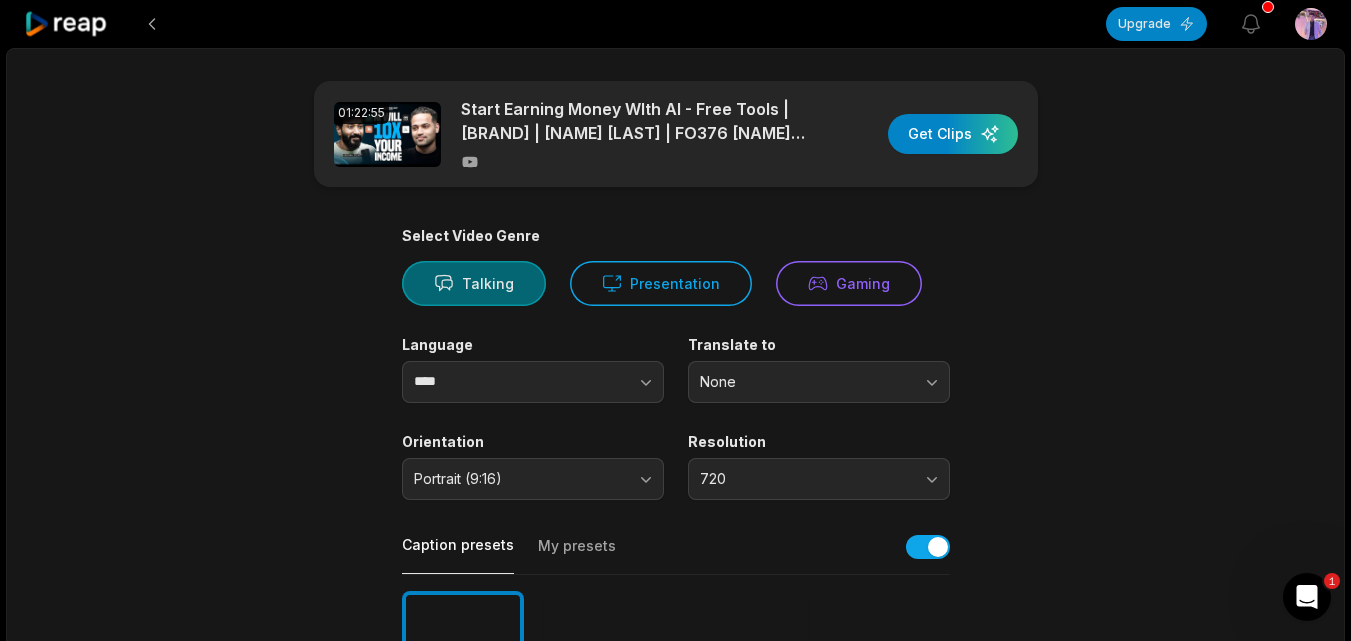 click on "Talking" at bounding box center [474, 283] 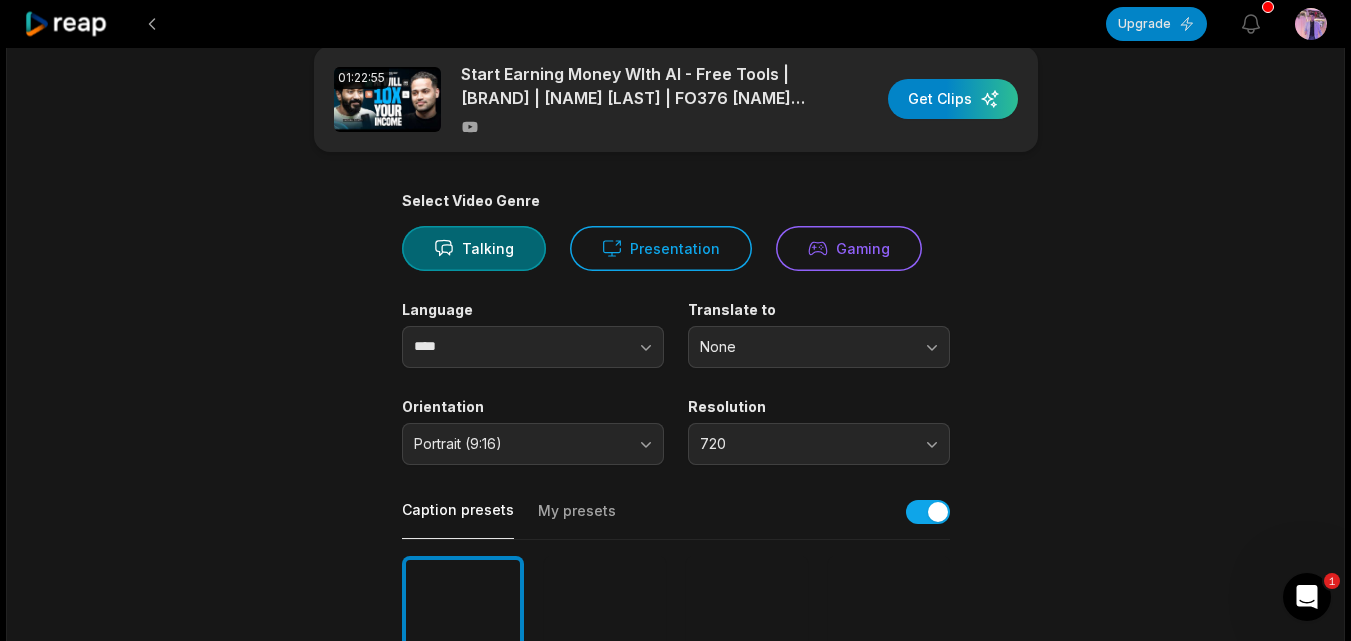 scroll, scrollTop: 0, scrollLeft: 0, axis: both 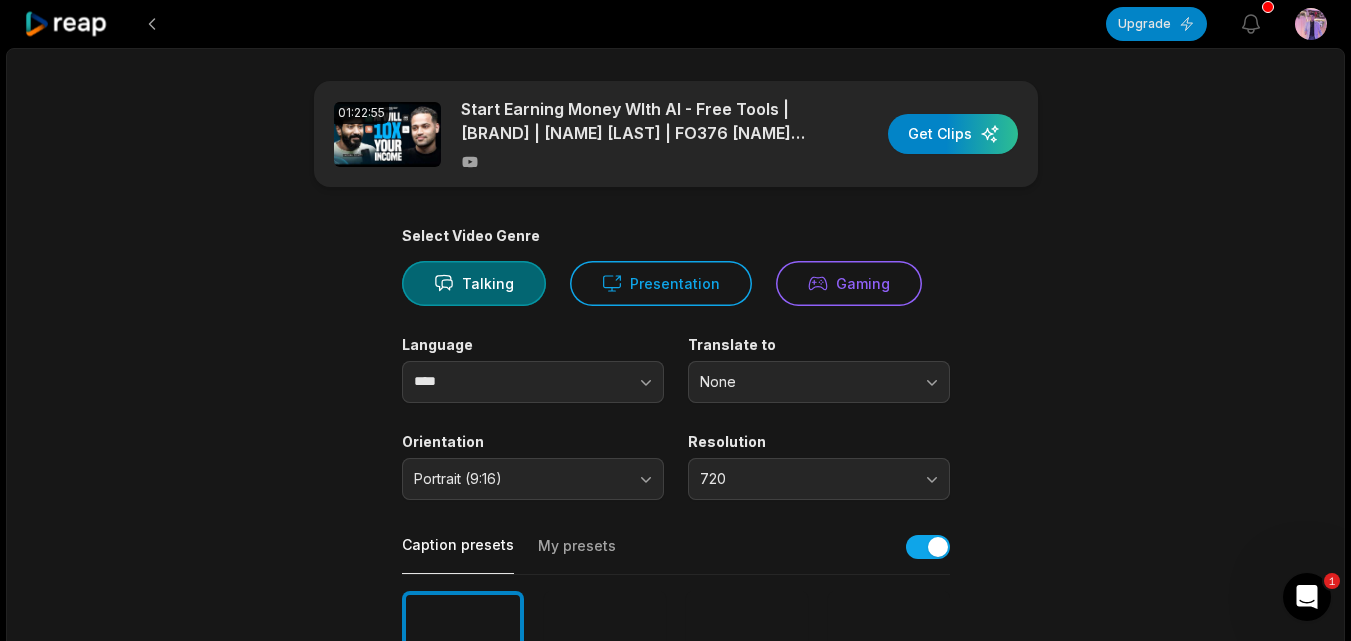 click 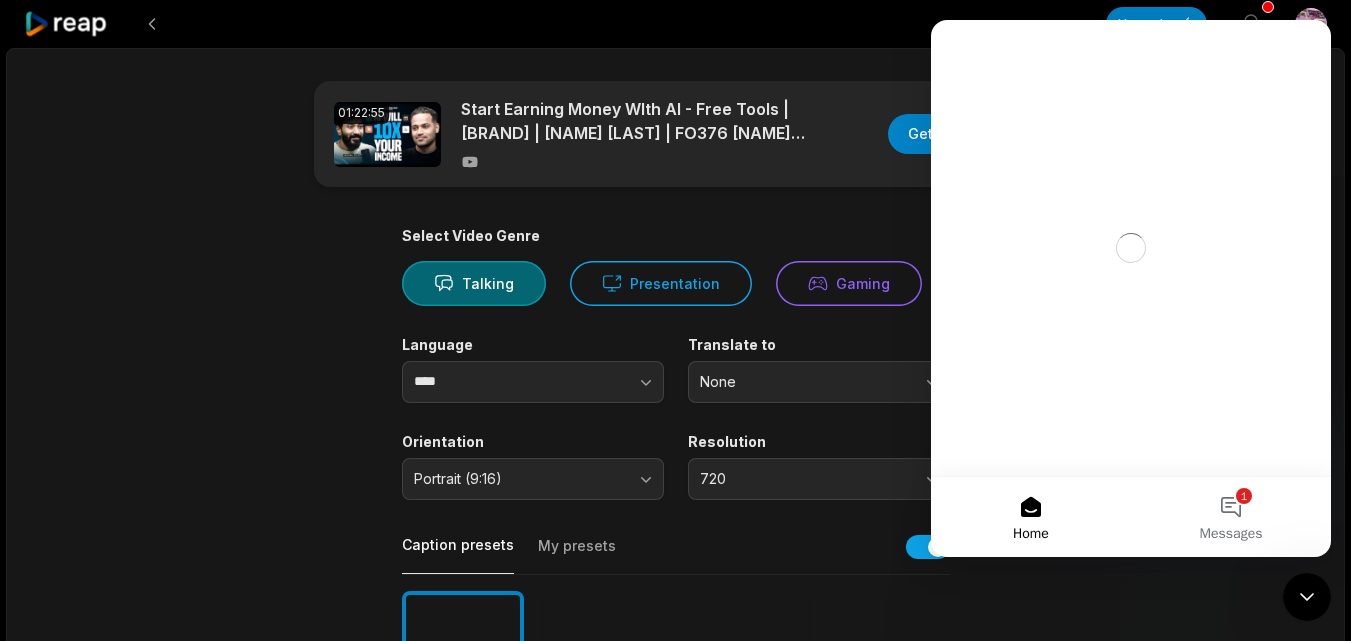 scroll, scrollTop: 0, scrollLeft: 0, axis: both 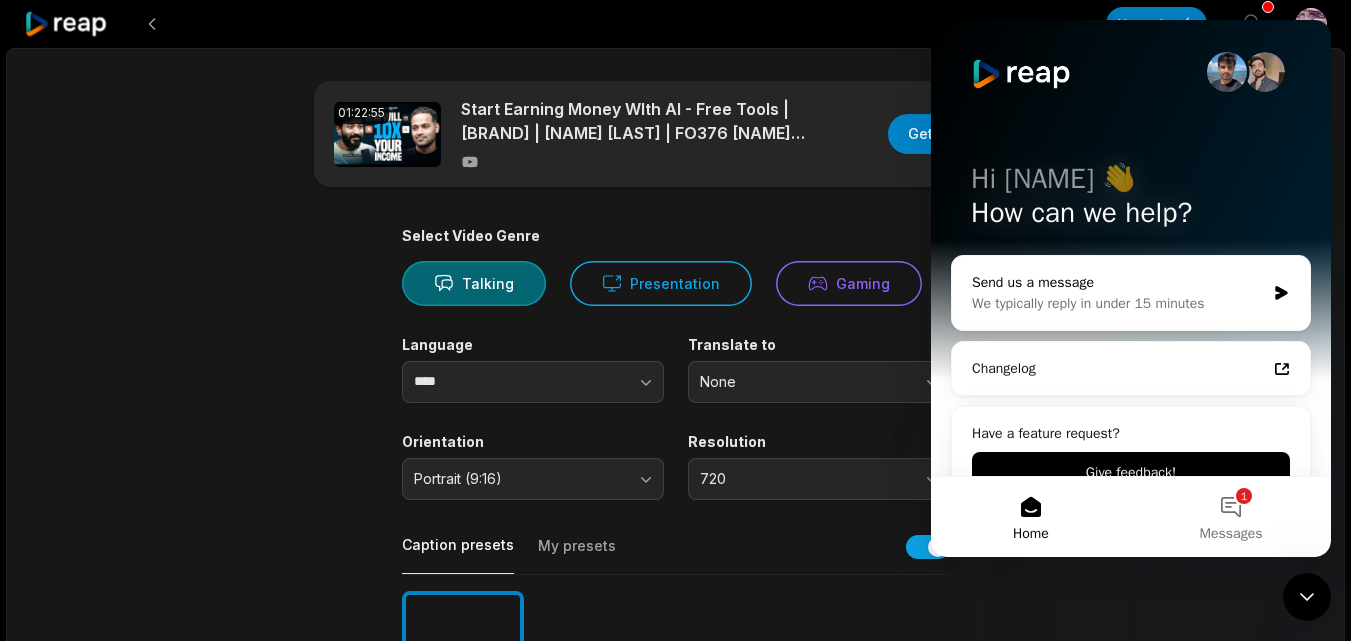 click on "Send us a message" at bounding box center (1118, 282) 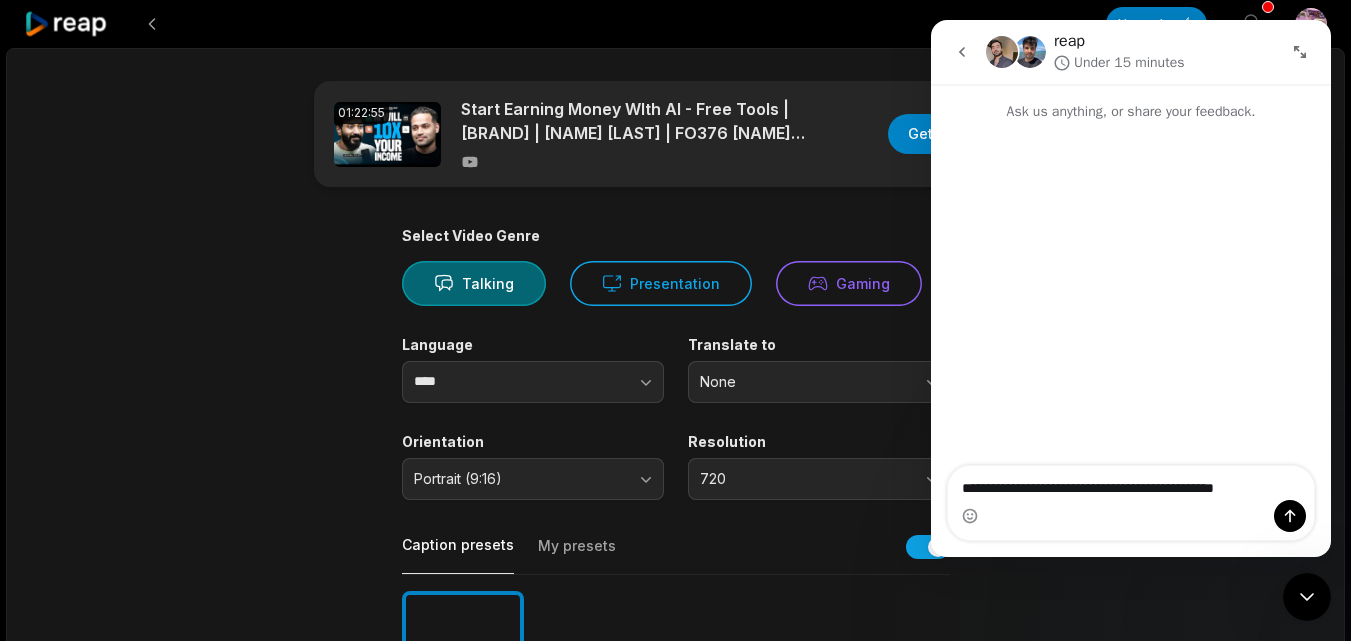 type on "**********" 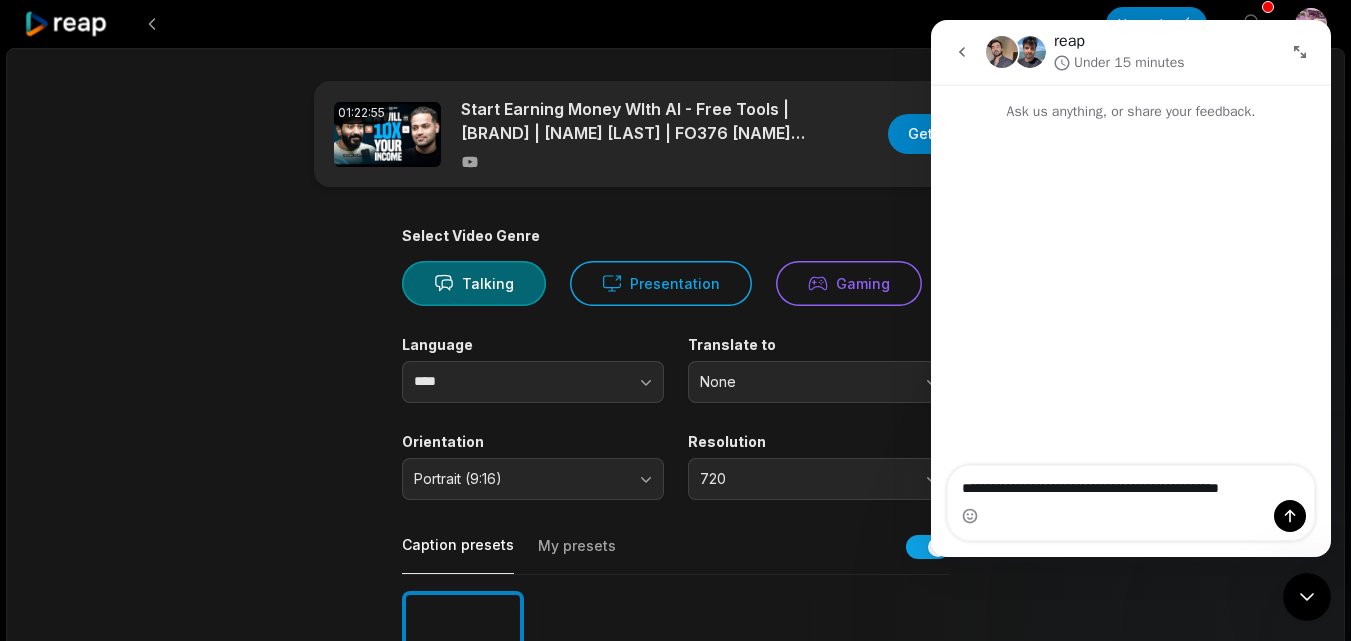 type 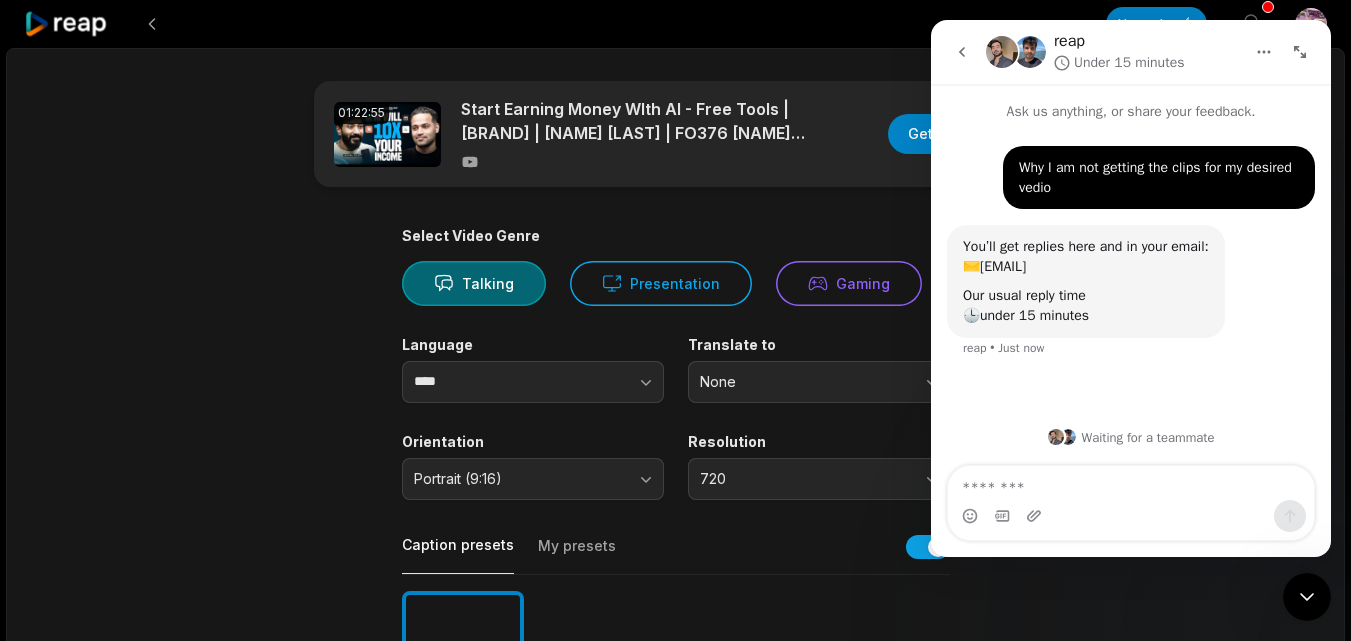 click 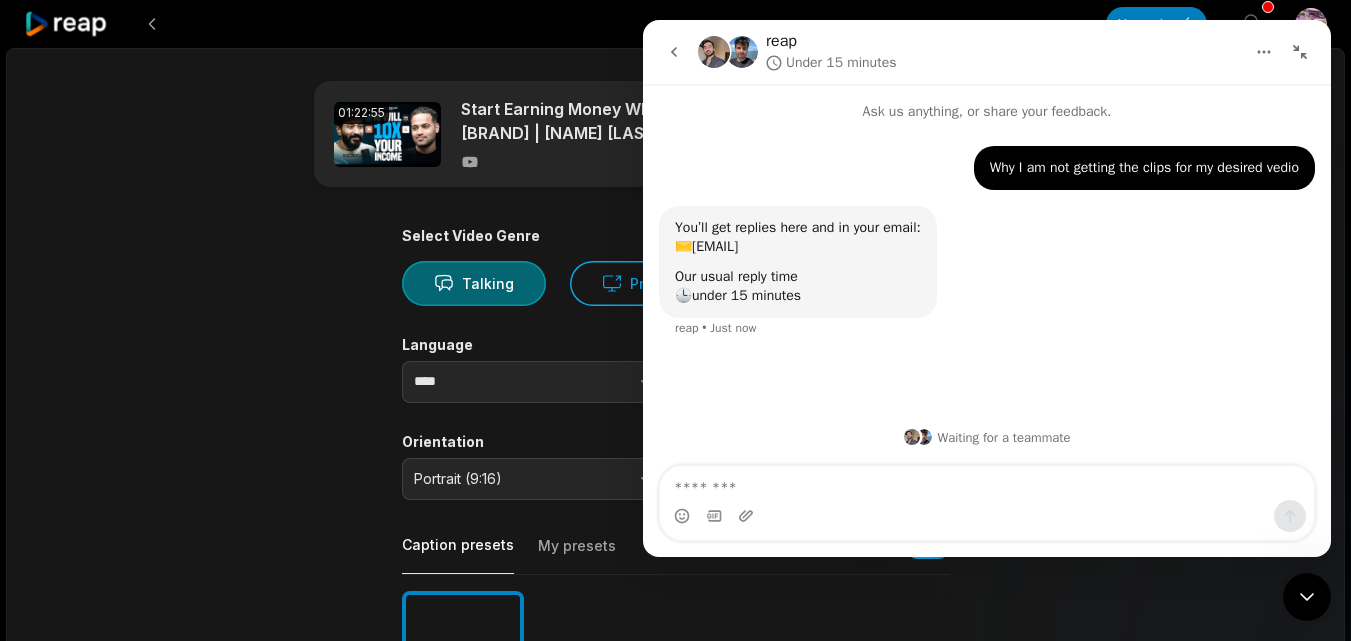 click at bounding box center (1300, 52) 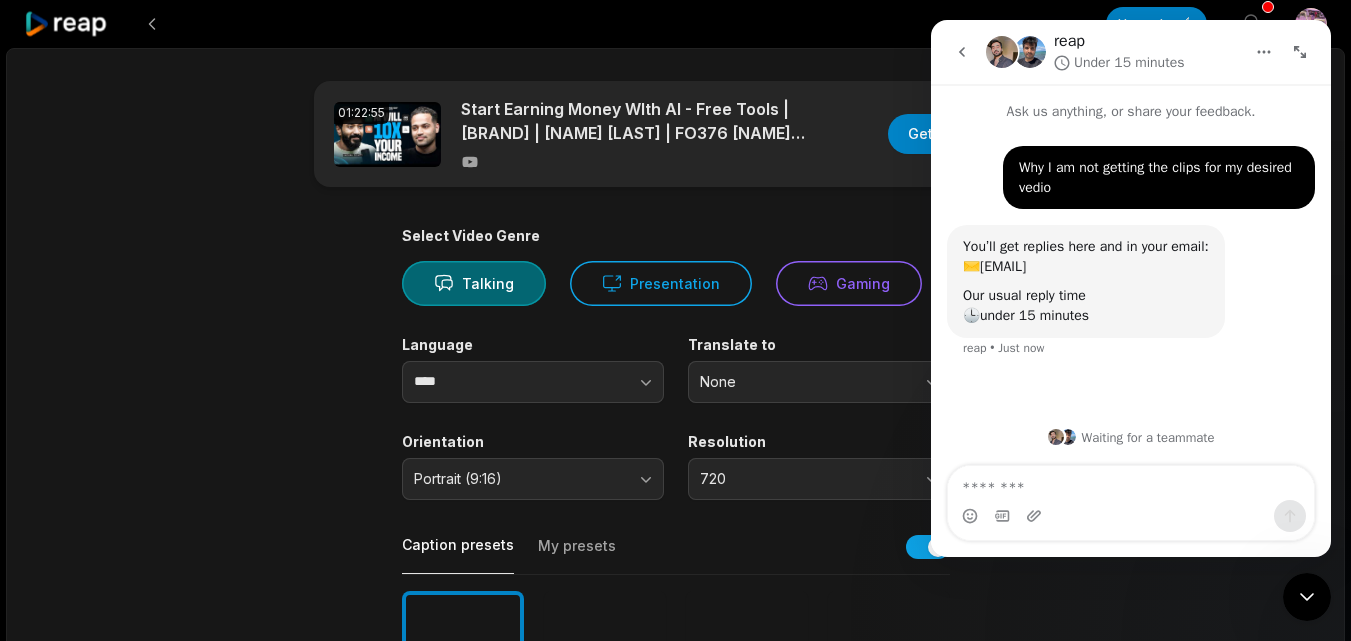 click 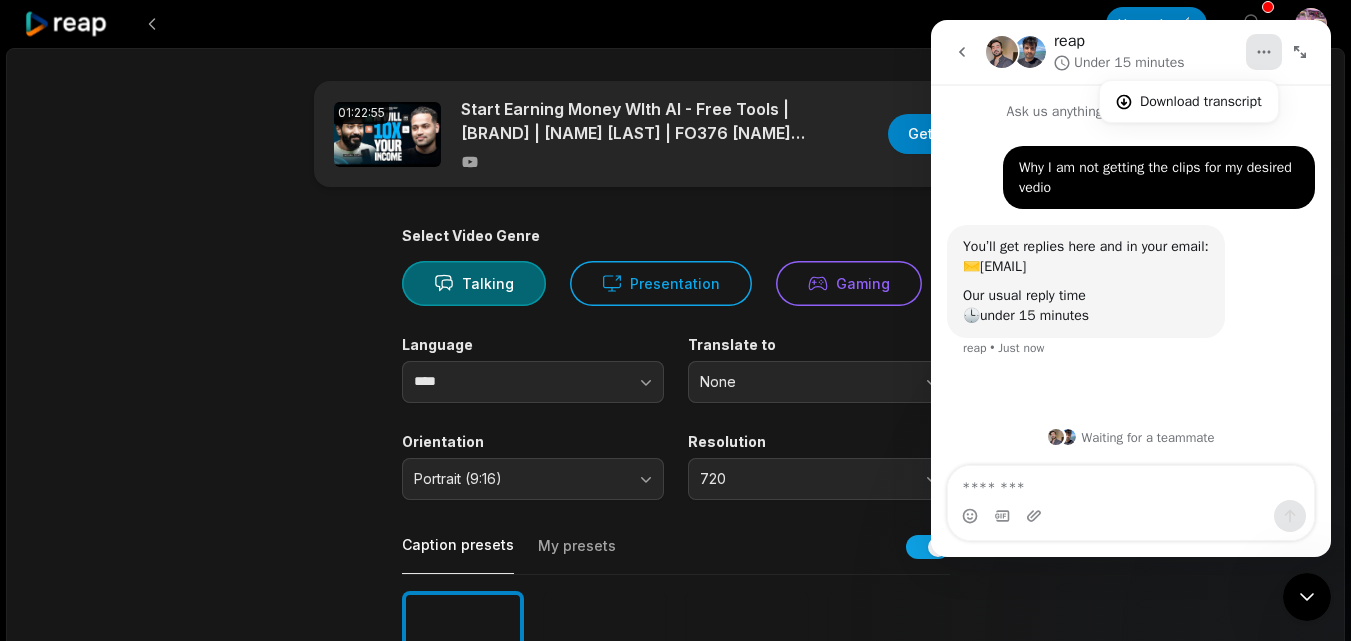 click 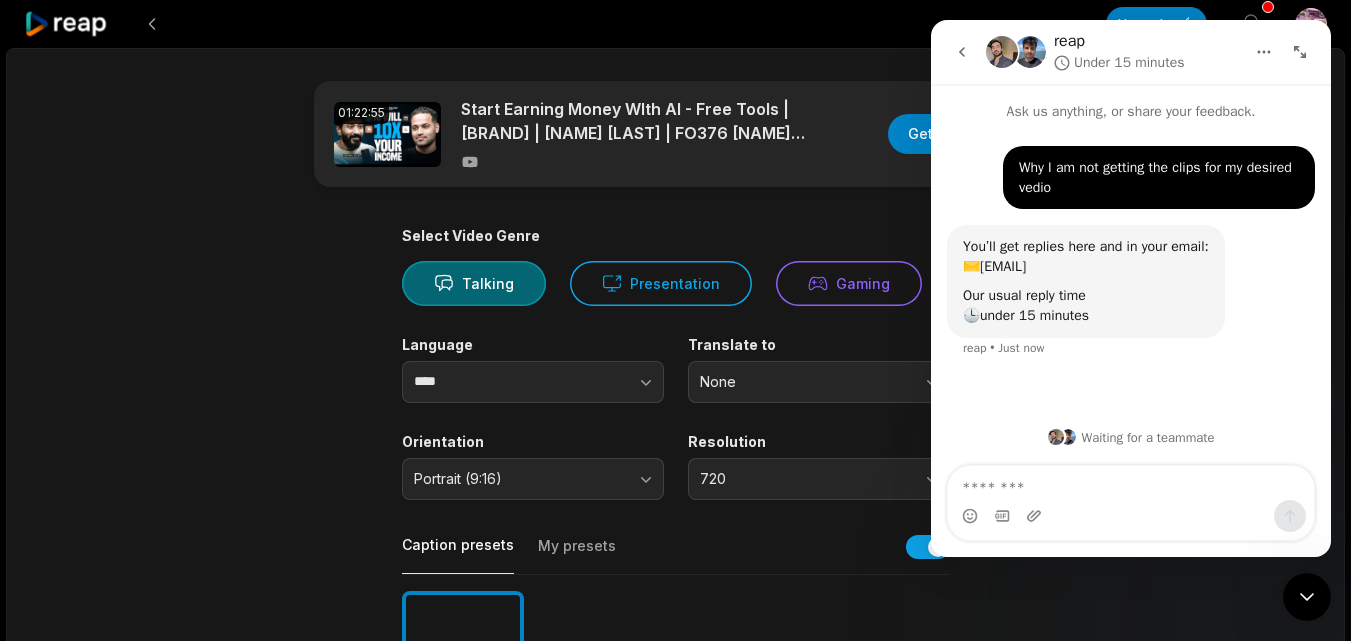 click 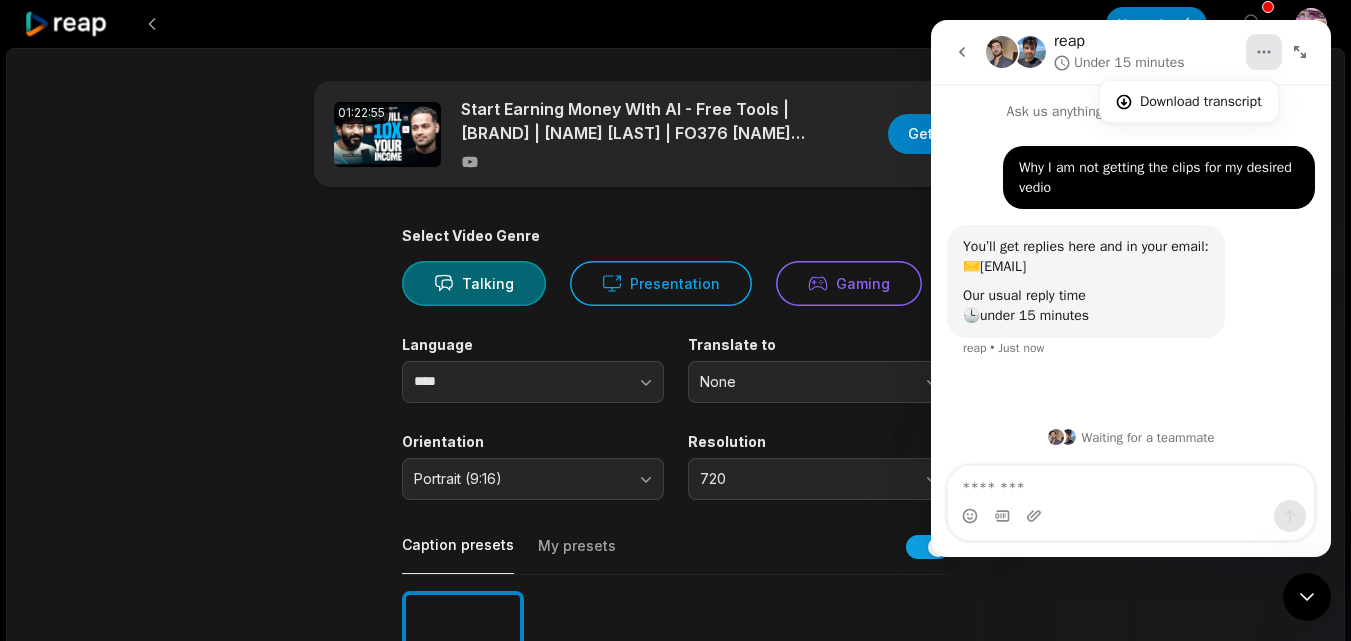 click 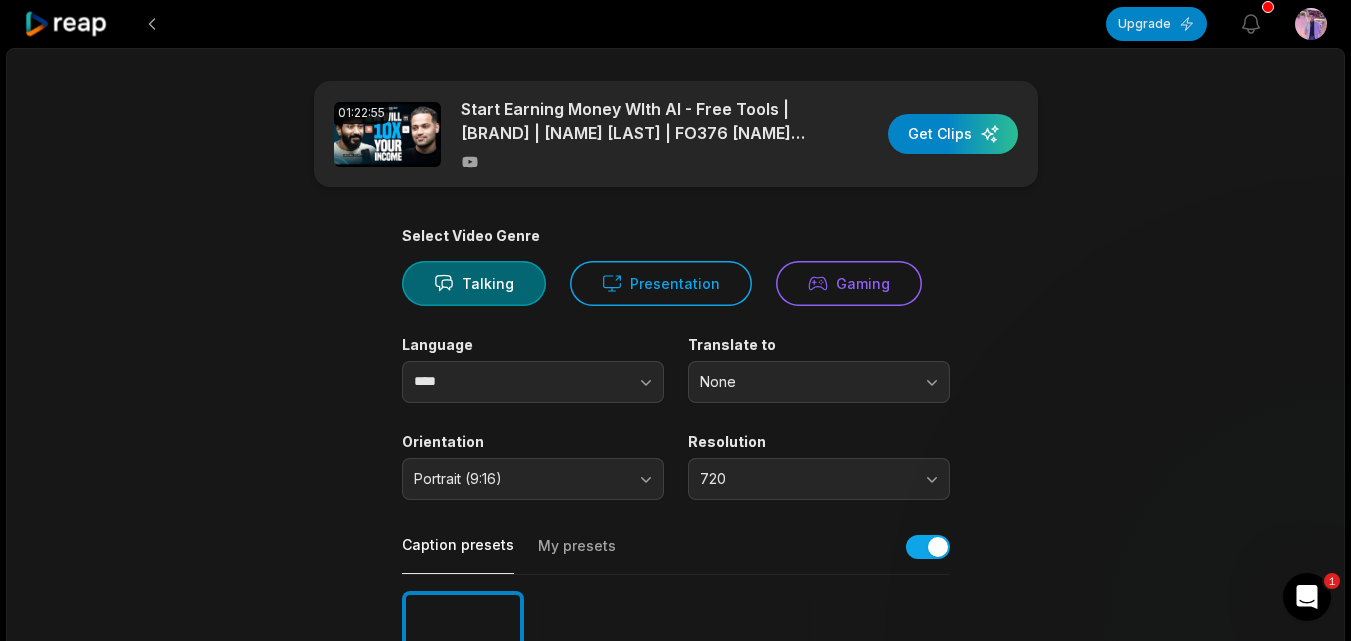 scroll, scrollTop: 0, scrollLeft: 0, axis: both 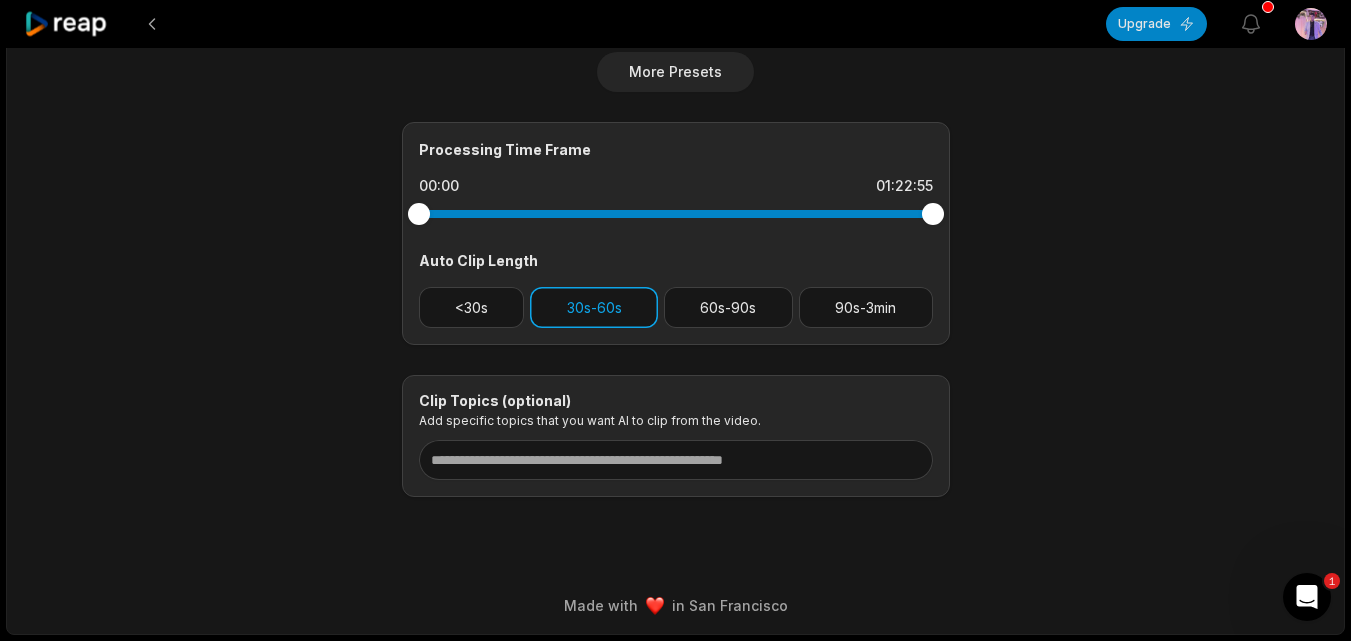 click on "30s-60s" at bounding box center (594, 307) 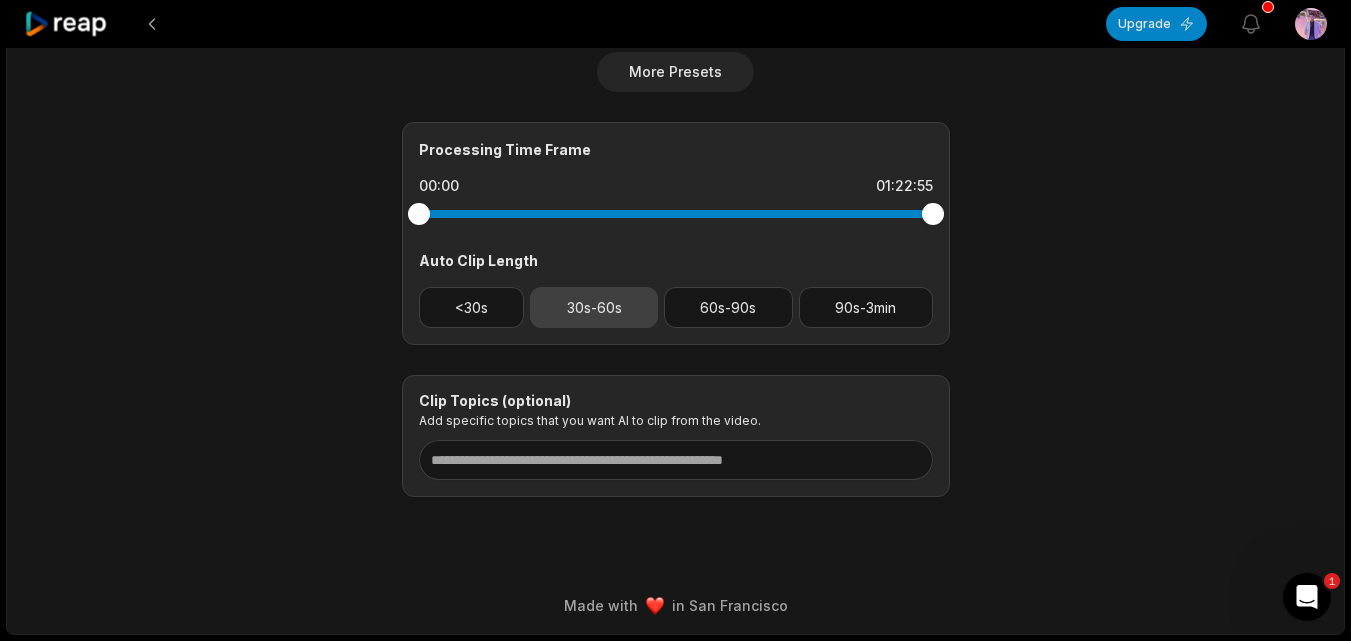 click on "30s-60s" at bounding box center (594, 307) 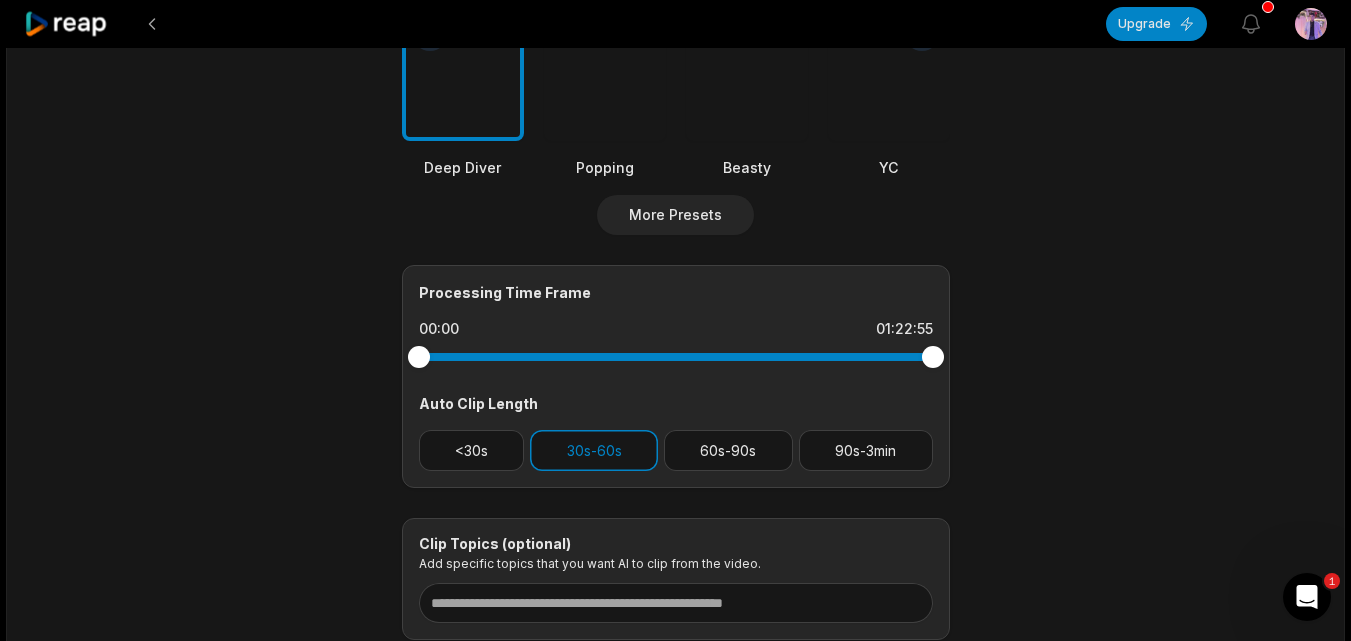 scroll, scrollTop: 697, scrollLeft: 0, axis: vertical 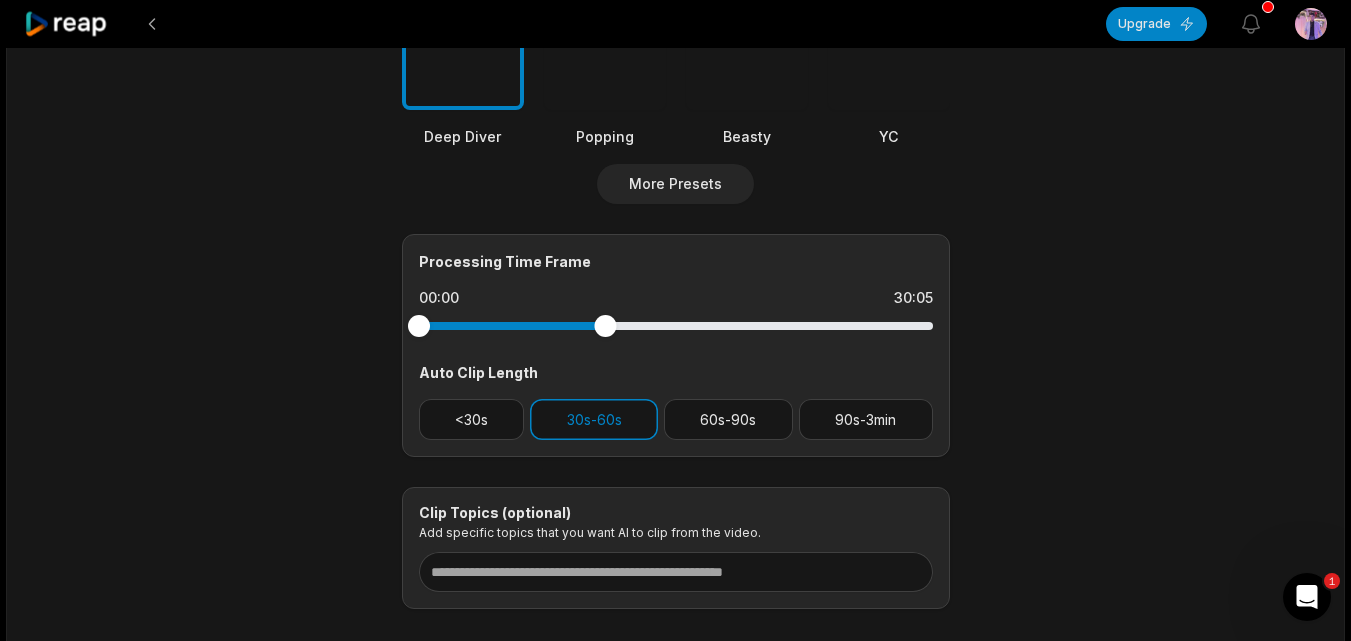 drag, startPoint x: 930, startPoint y: 331, endPoint x: 605, endPoint y: 363, distance: 326.5716 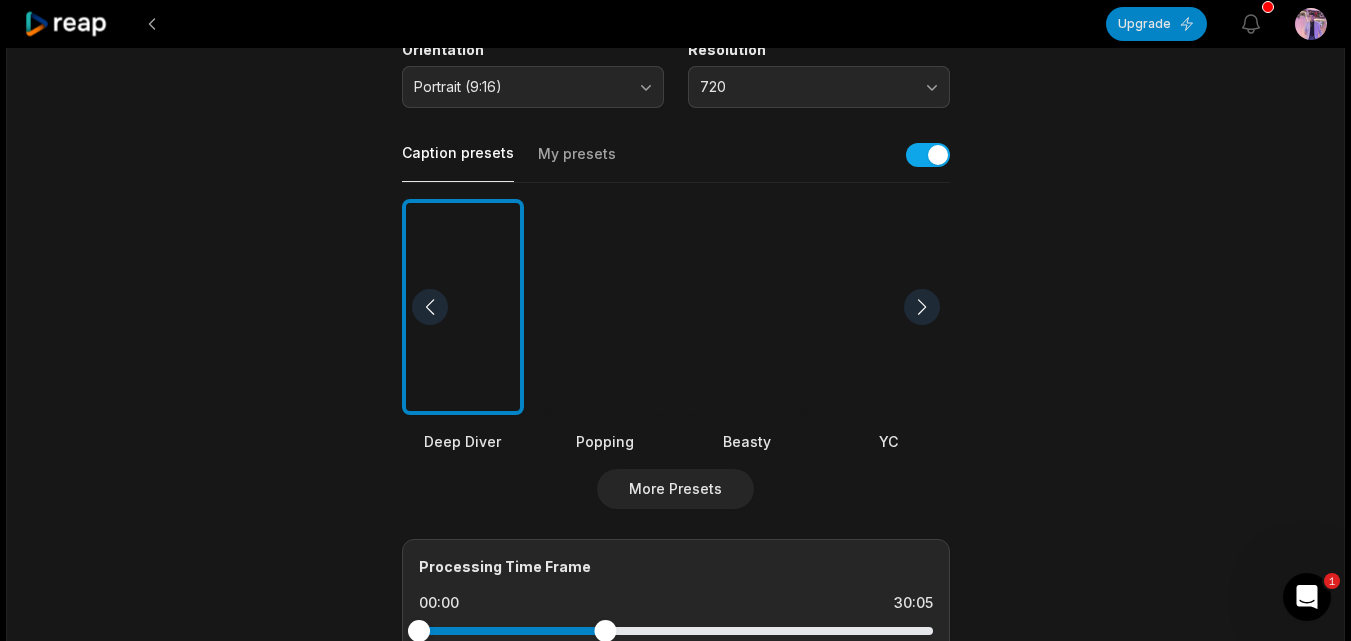 scroll, scrollTop: 337, scrollLeft: 0, axis: vertical 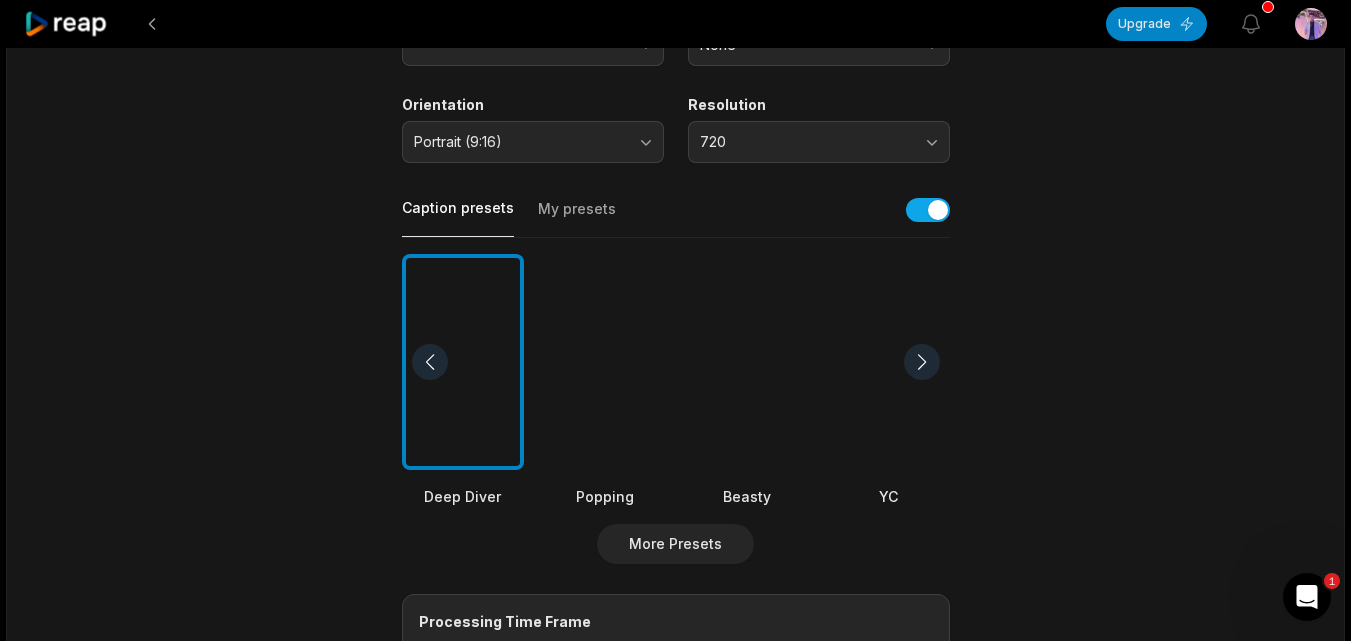 click at bounding box center [605, 362] 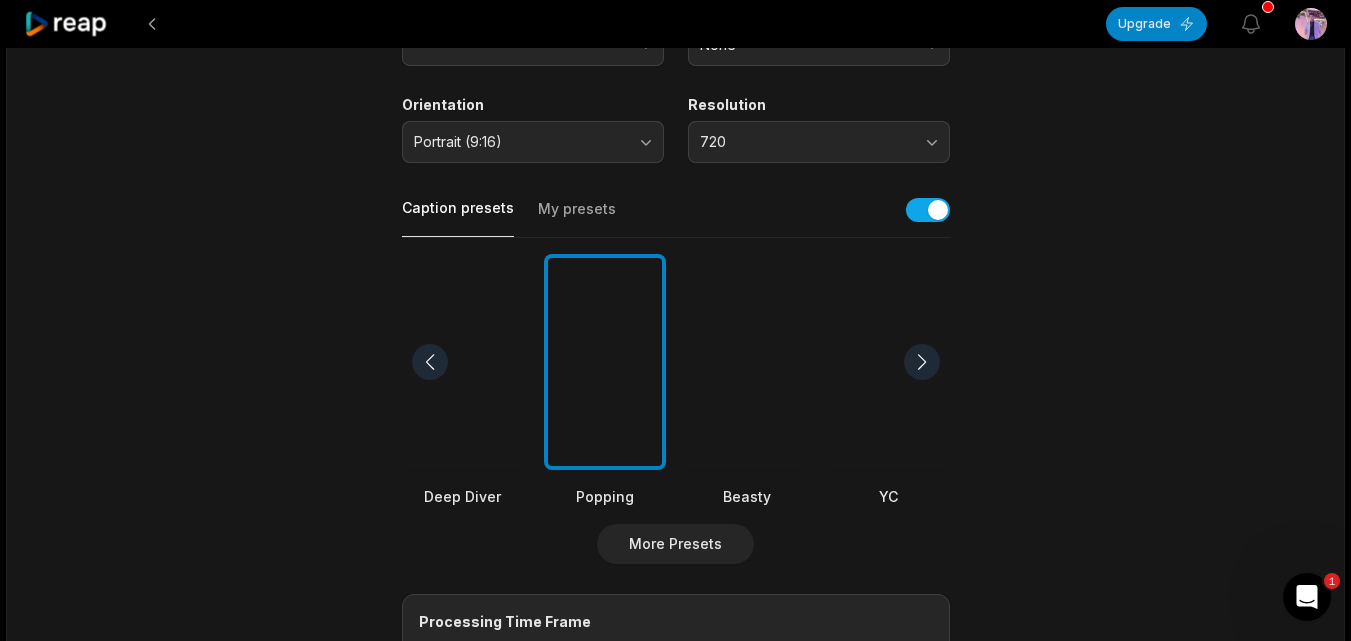 click on "My presets" at bounding box center [577, 218] 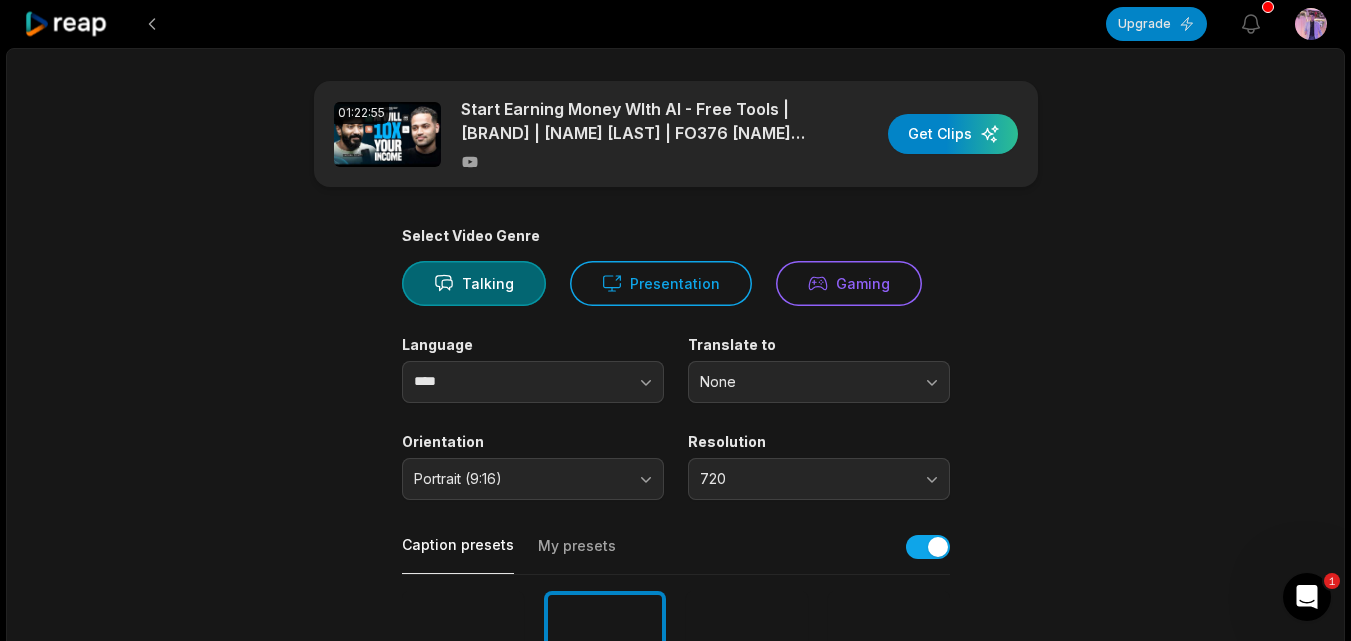 click at bounding box center (953, 134) 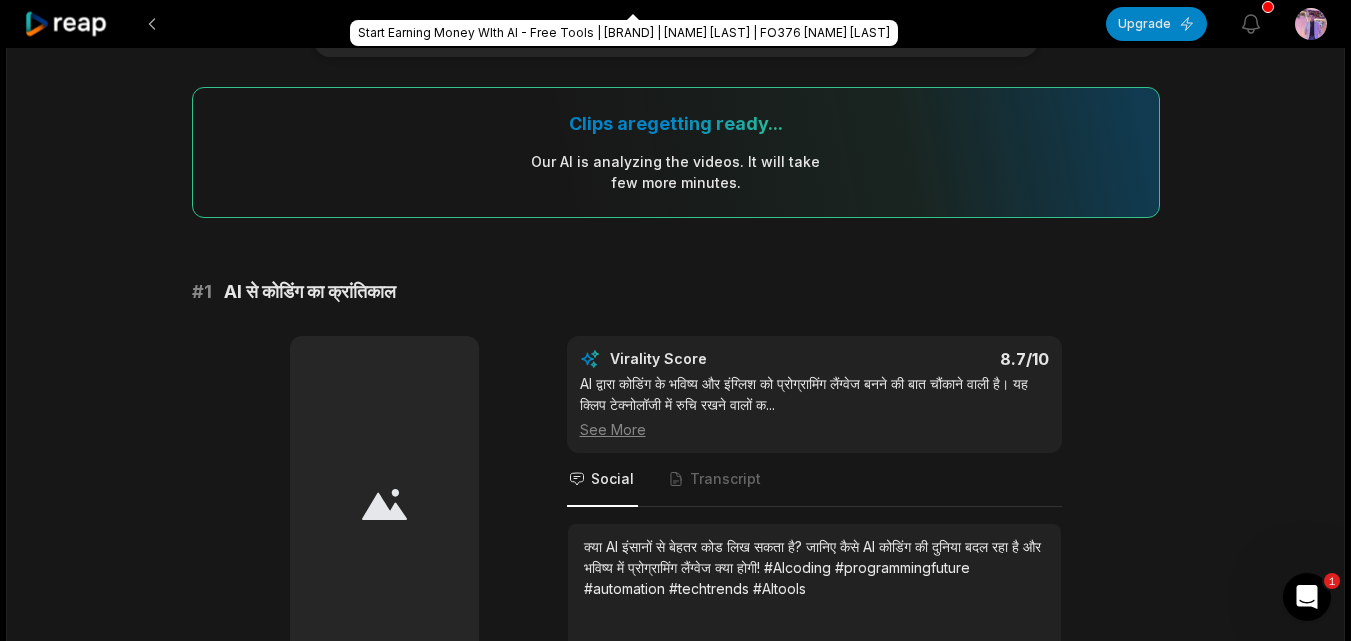 scroll, scrollTop: 151, scrollLeft: 0, axis: vertical 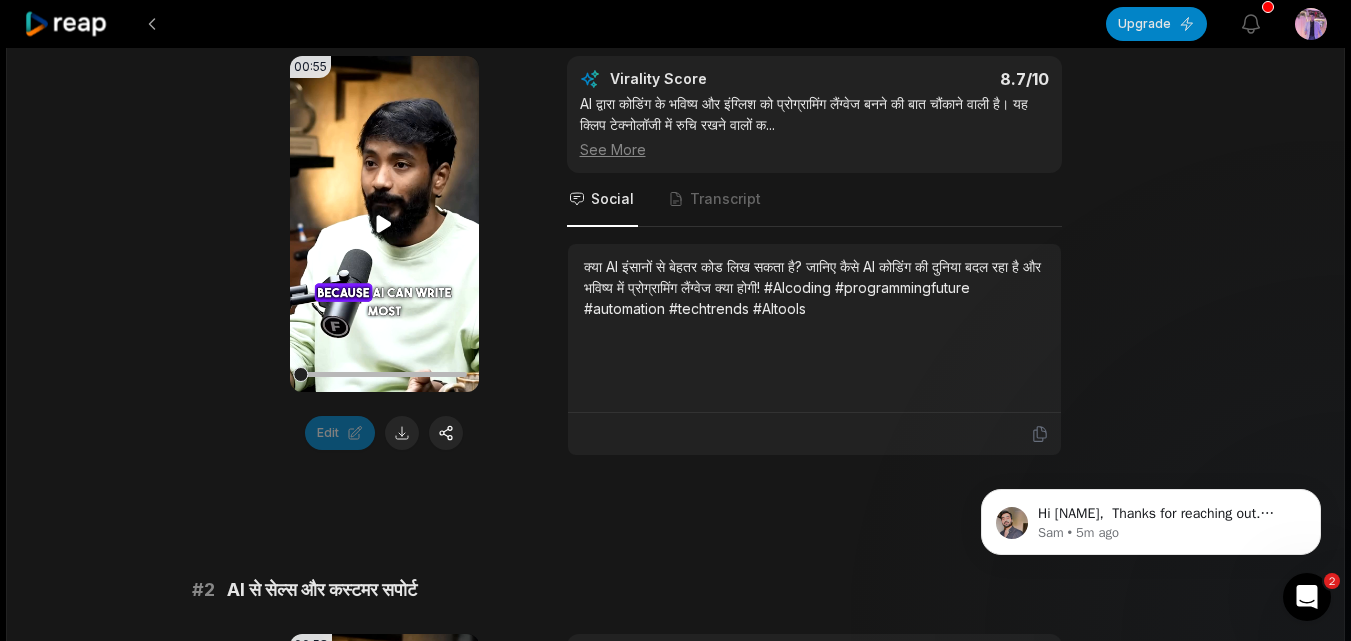 click on "Your browser does not support mp4 format." at bounding box center [384, 224] 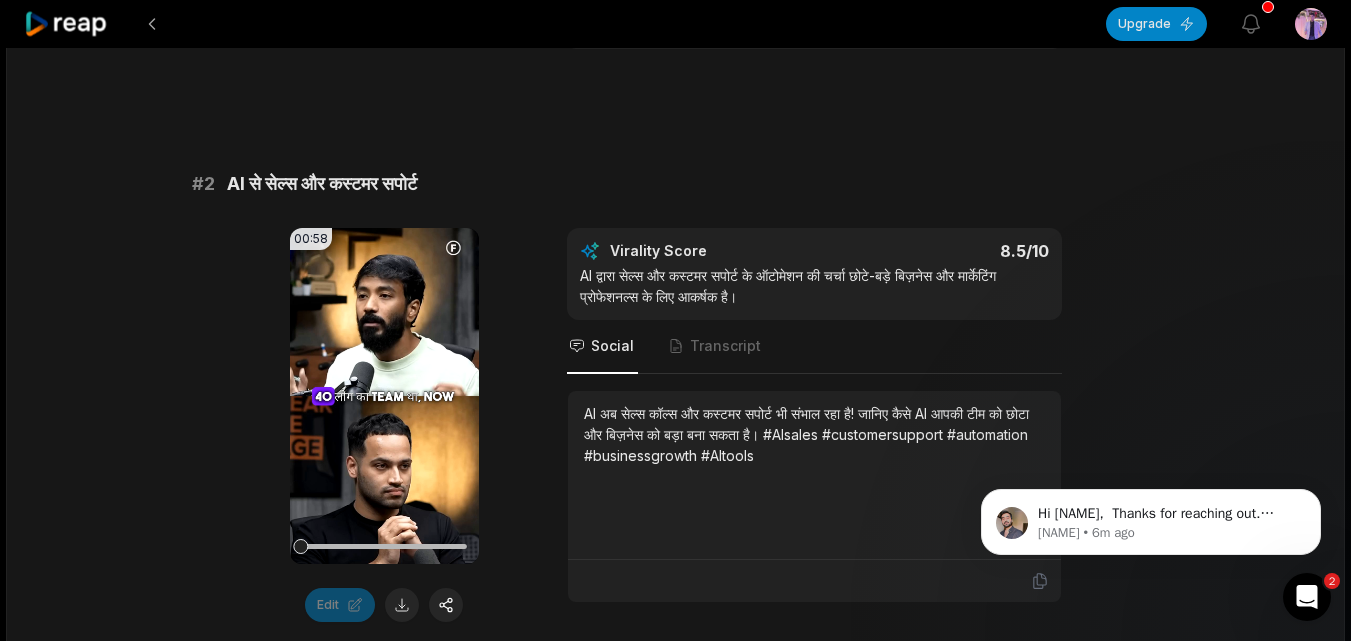 scroll, scrollTop: 844, scrollLeft: 0, axis: vertical 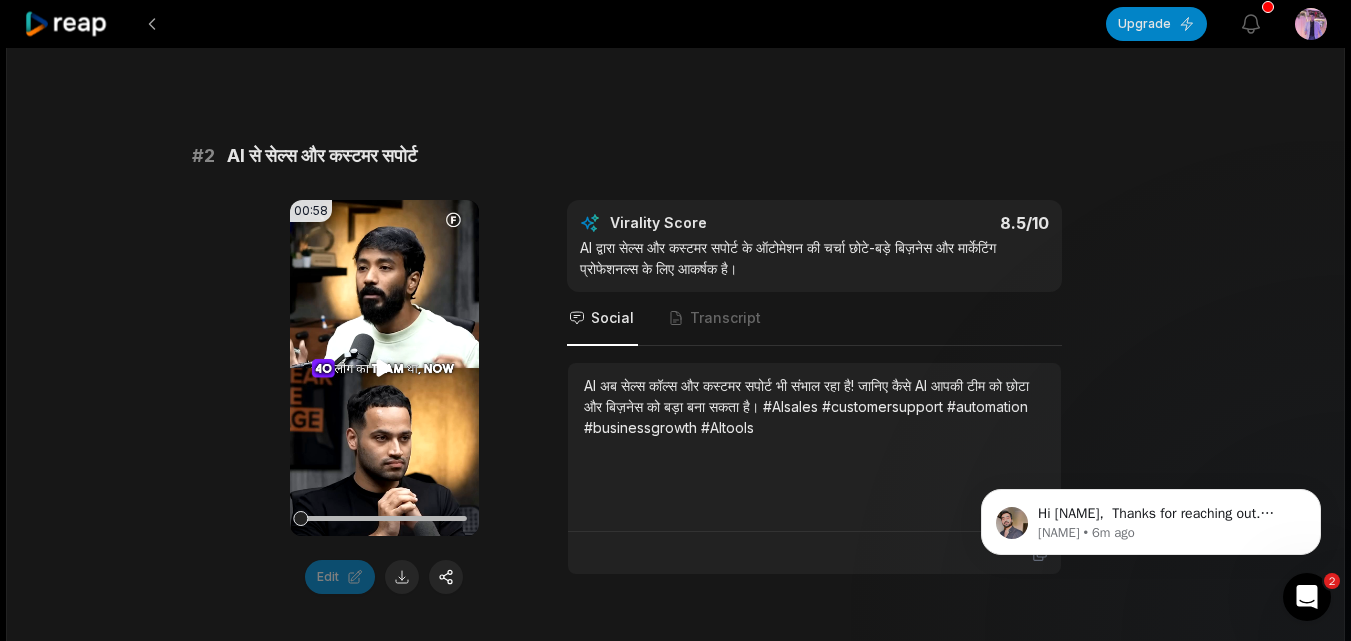 click 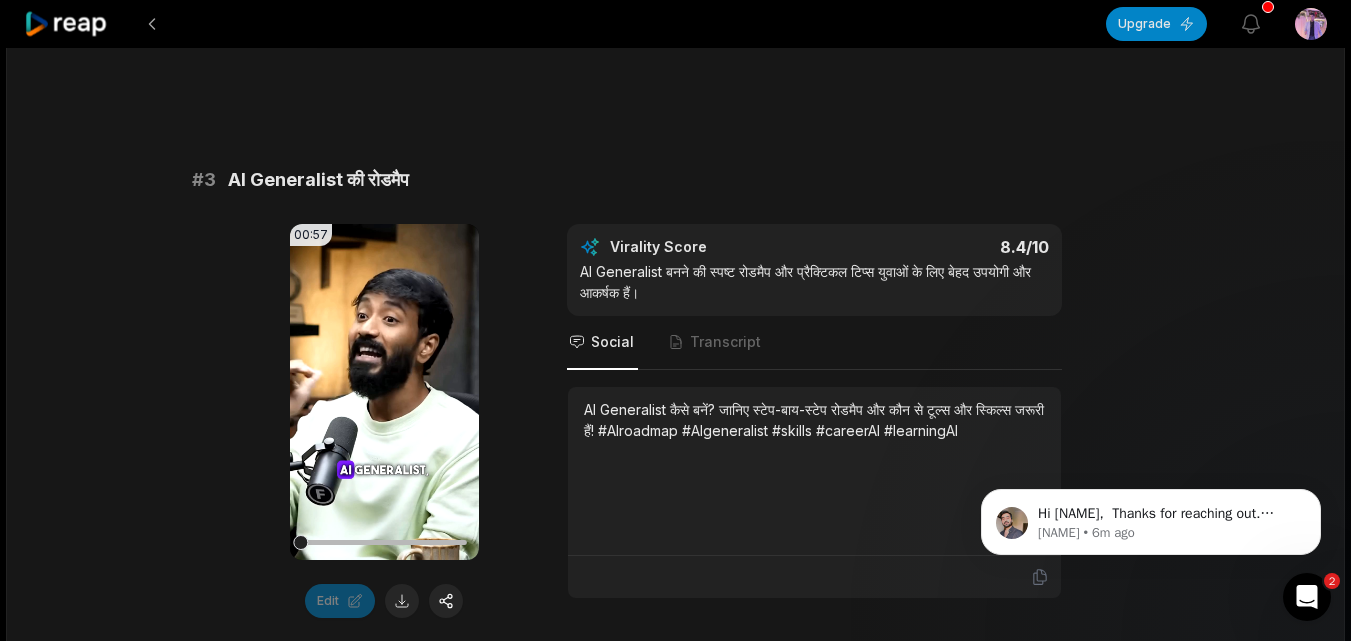 scroll, scrollTop: 1427, scrollLeft: 0, axis: vertical 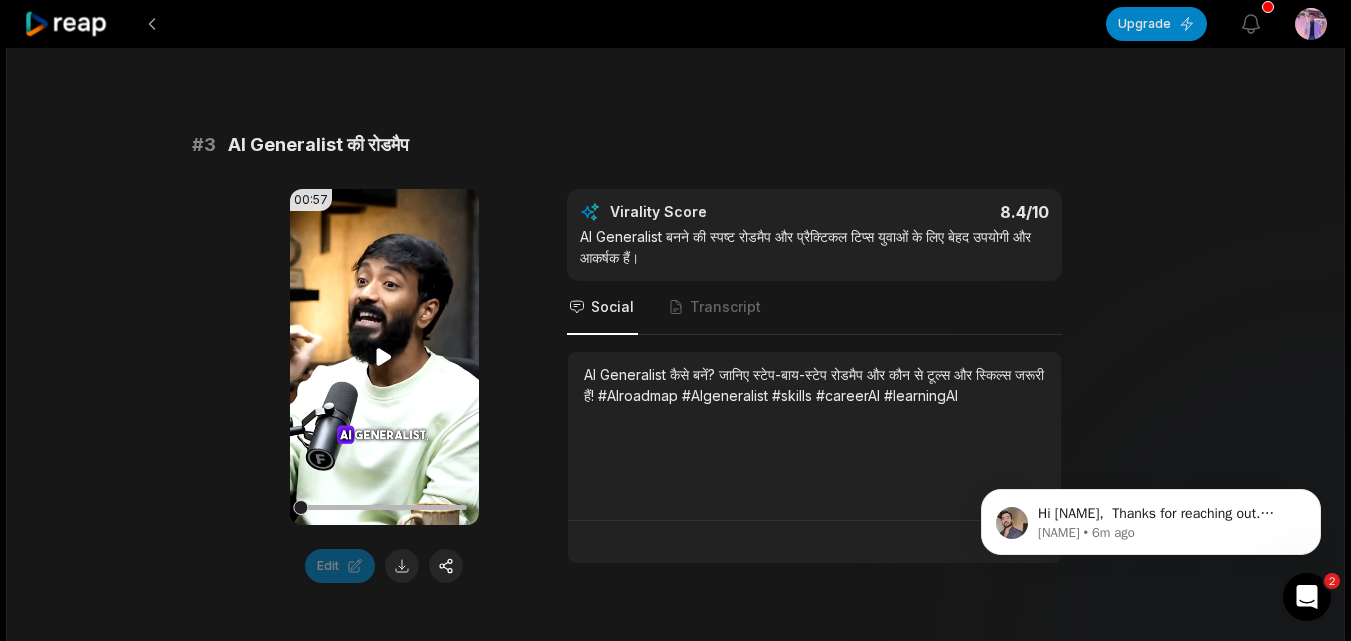 click 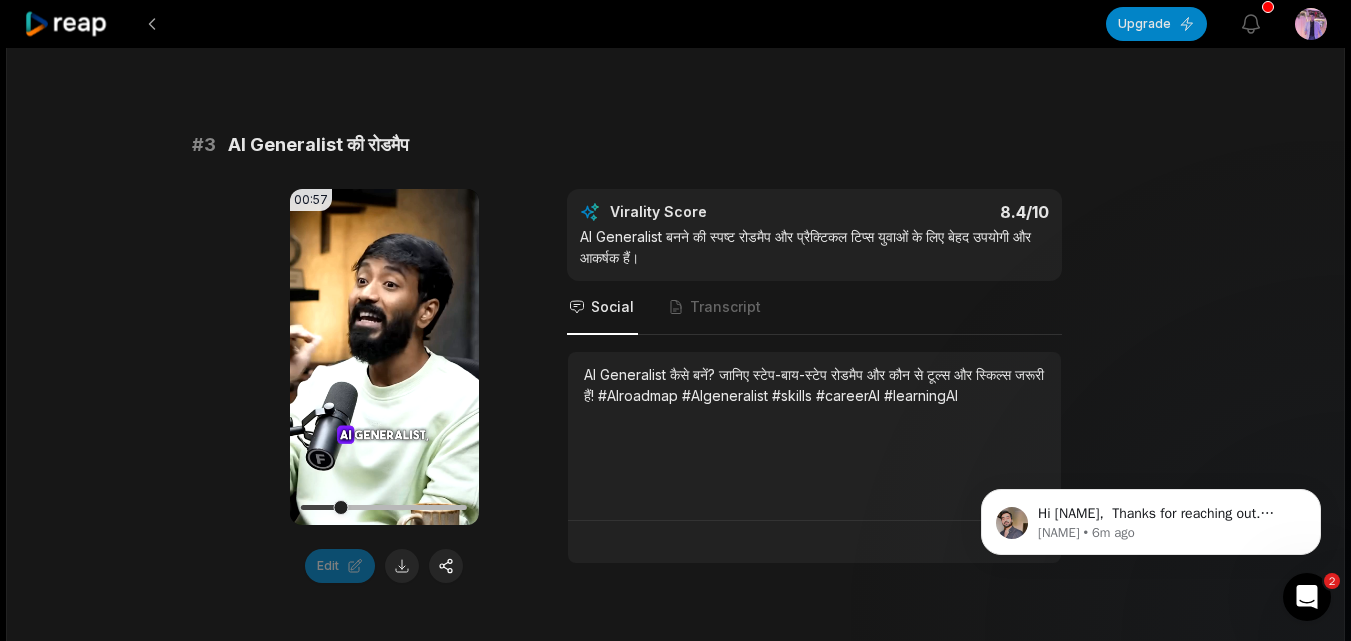 click at bounding box center (1307, 597) 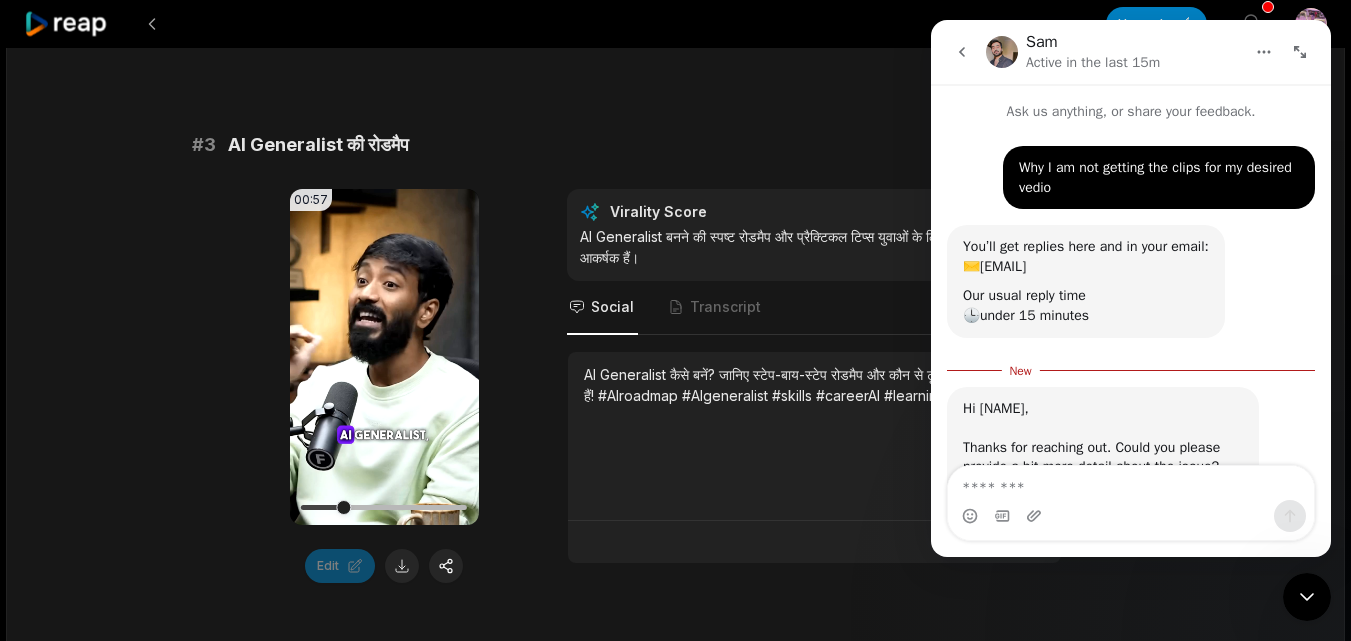 scroll, scrollTop: 110, scrollLeft: 0, axis: vertical 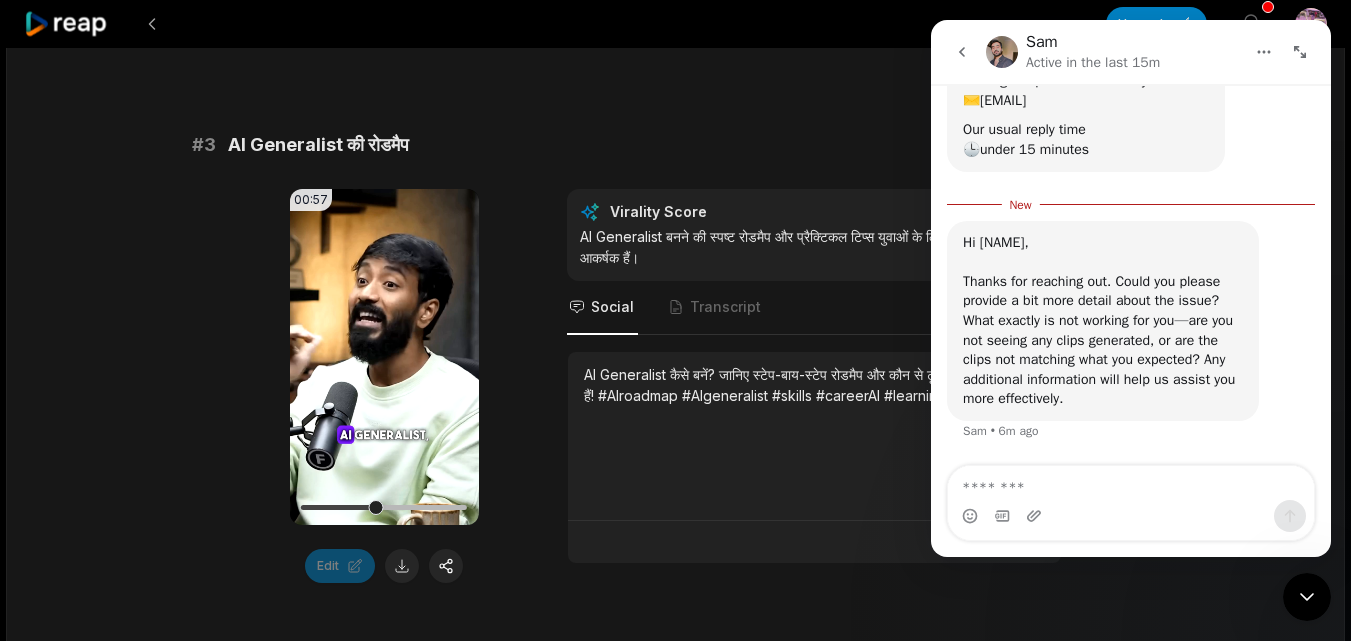 click 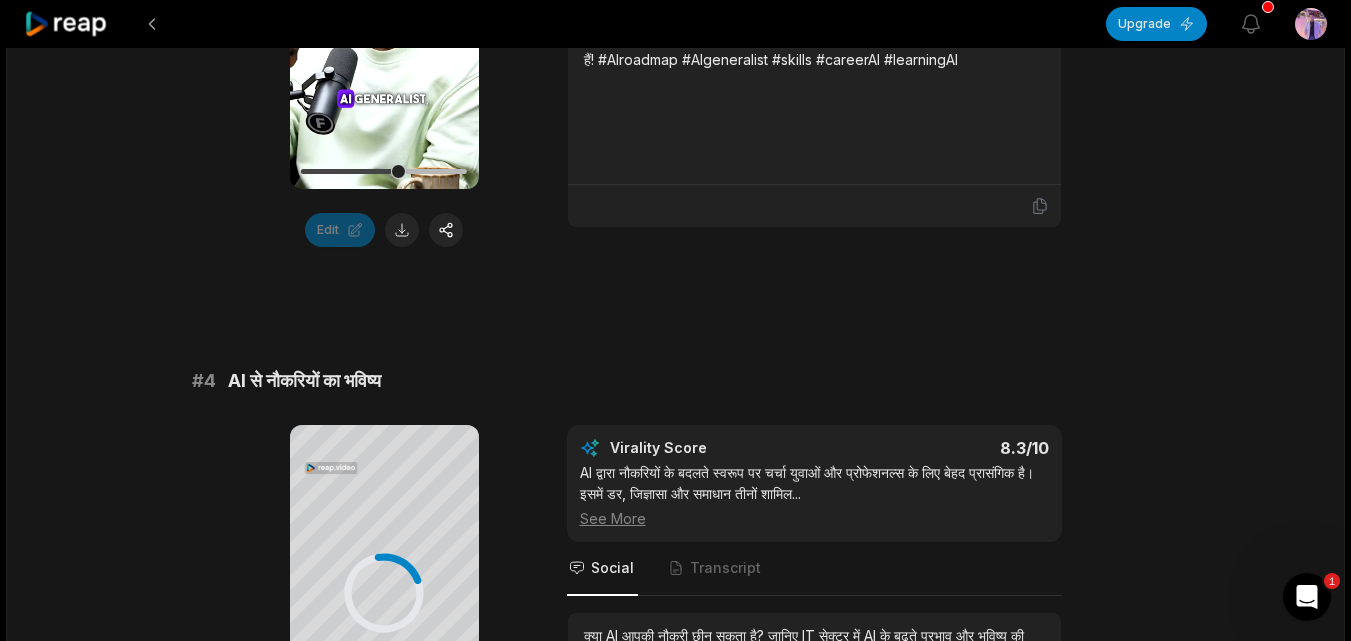 scroll, scrollTop: 1474, scrollLeft: 0, axis: vertical 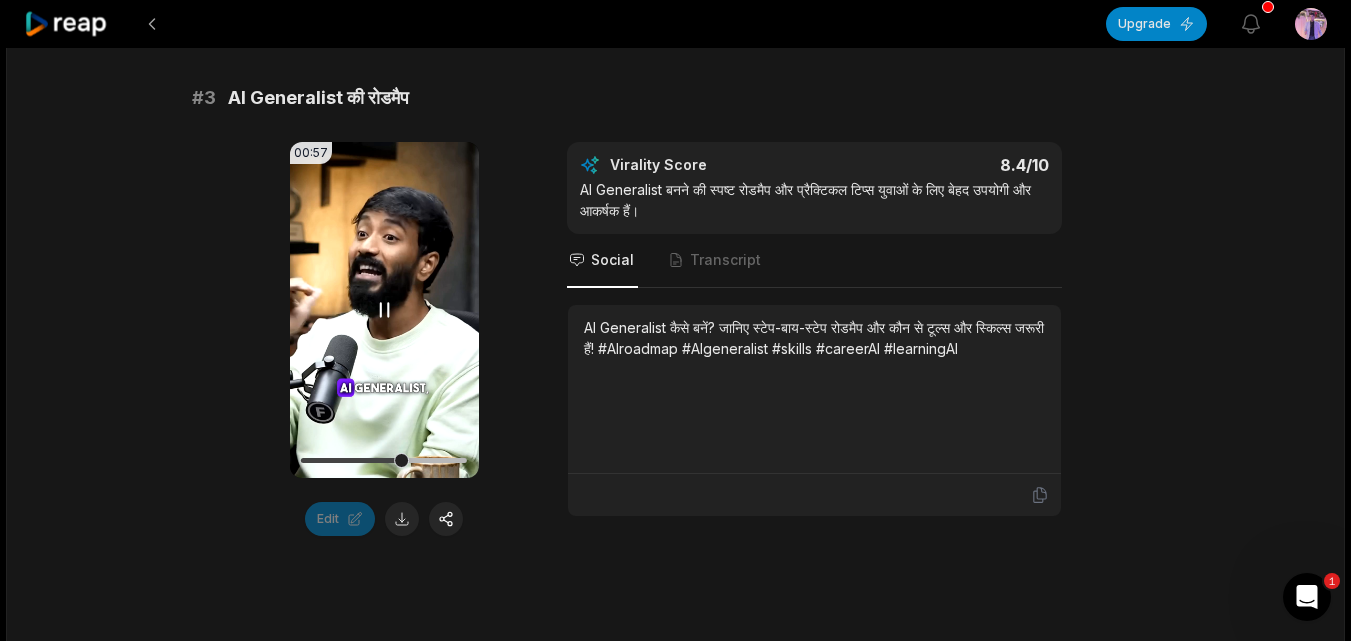 click on "Your browser does not support mp4 format." at bounding box center (384, 310) 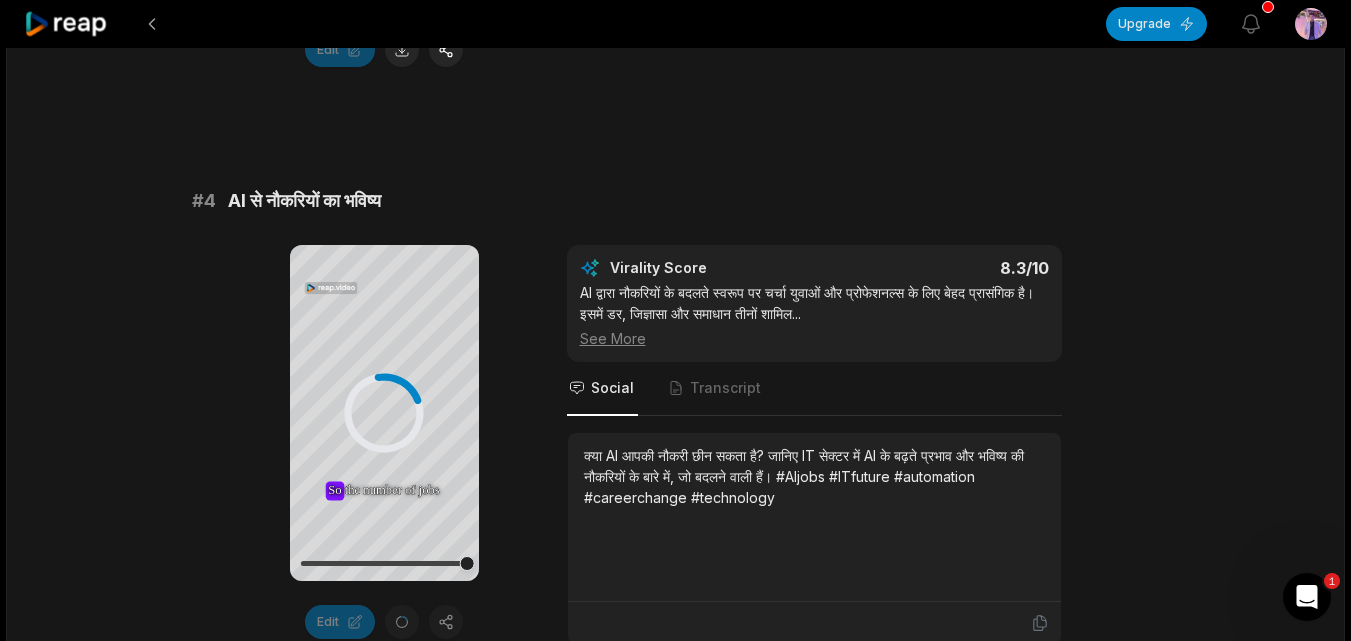 scroll, scrollTop: 2008, scrollLeft: 0, axis: vertical 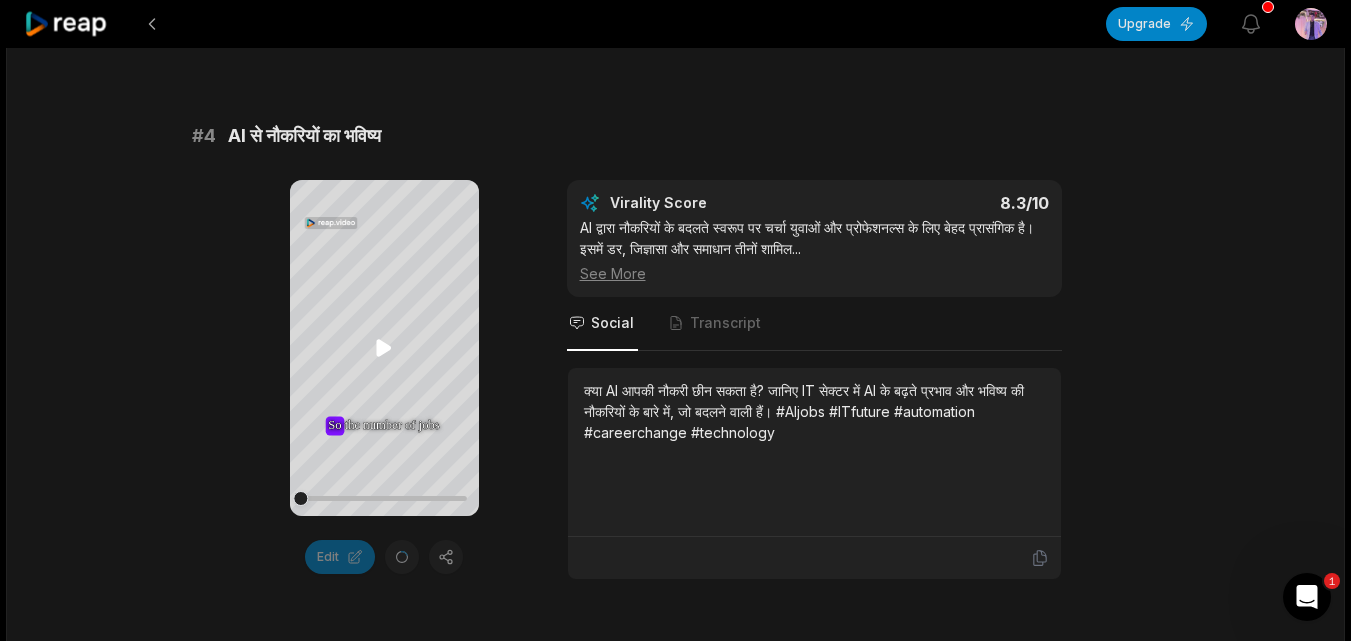 click 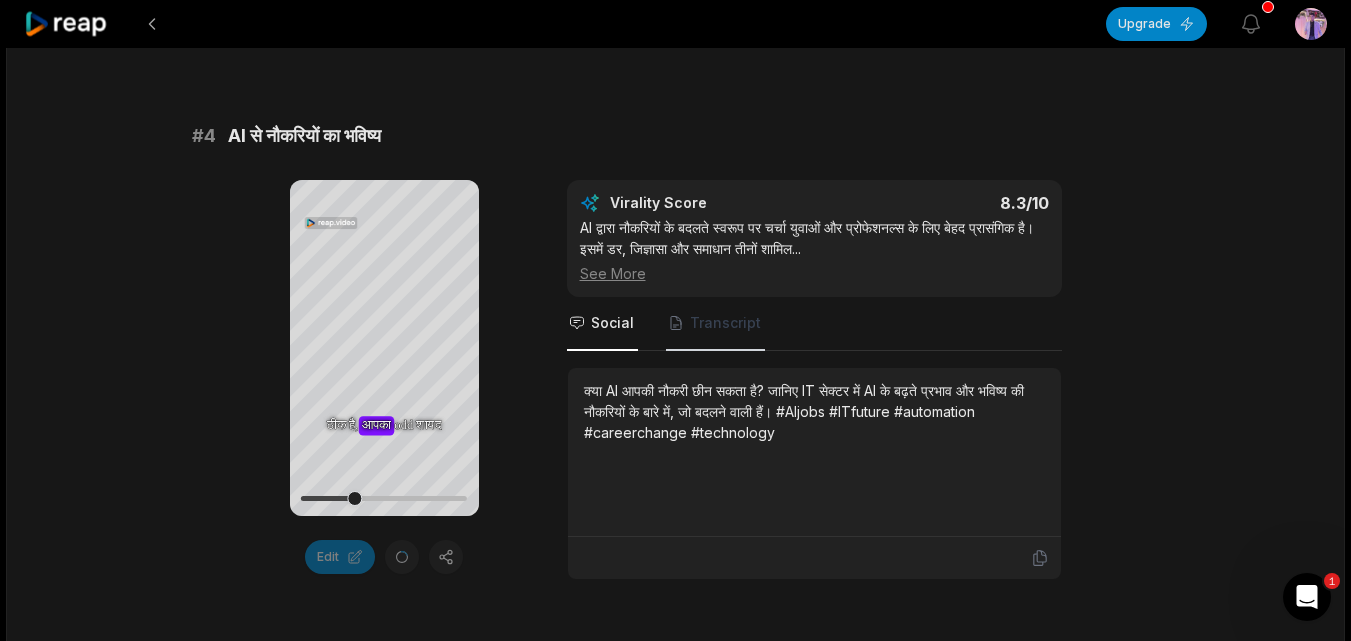 click on "Transcript" at bounding box center (725, 323) 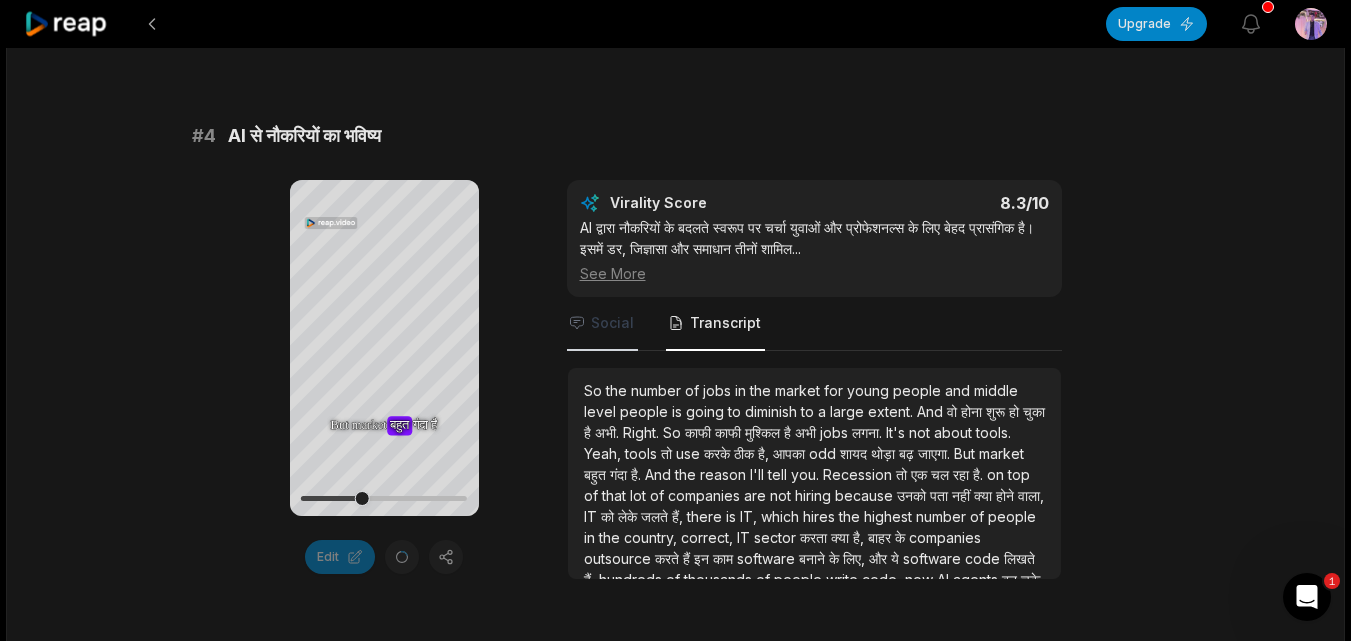 click on "Social" at bounding box center [612, 323] 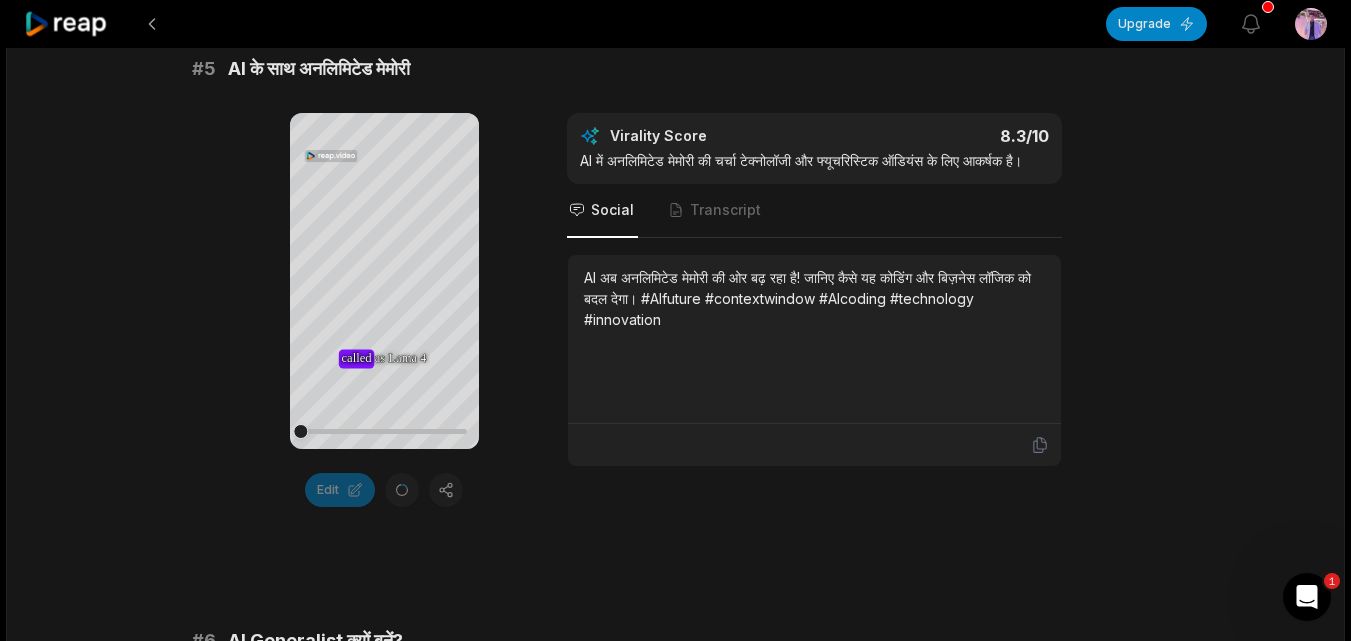 scroll, scrollTop: 2701, scrollLeft: 0, axis: vertical 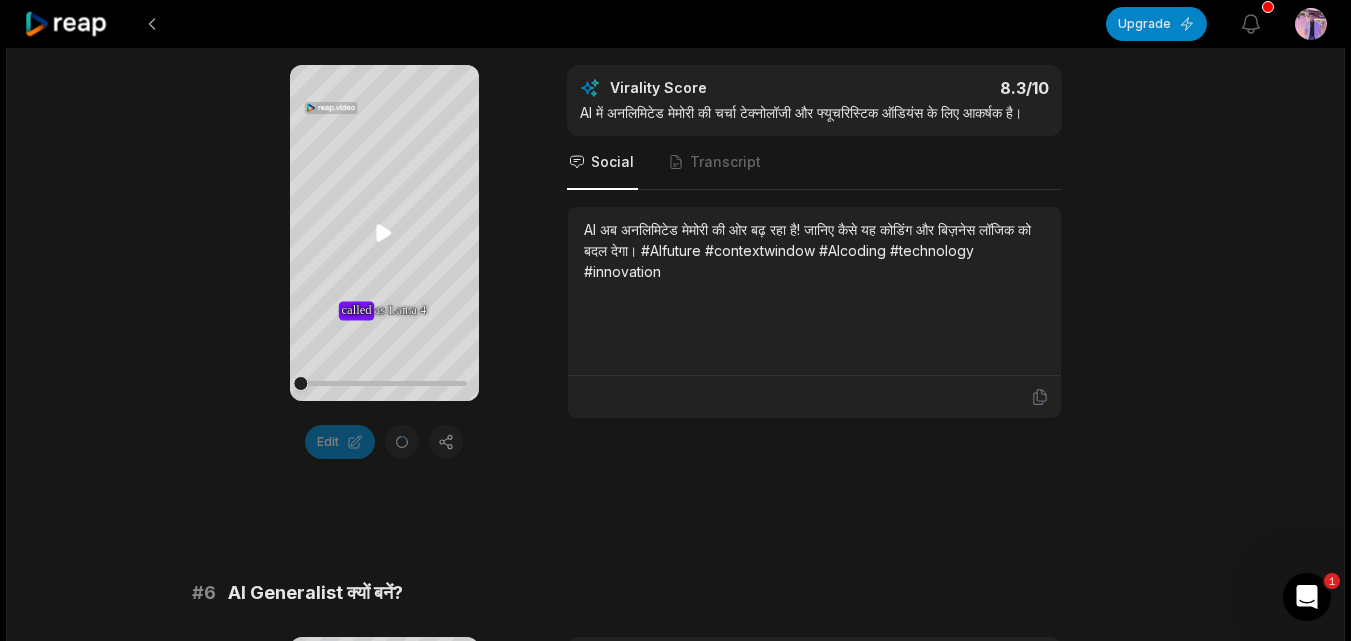 click 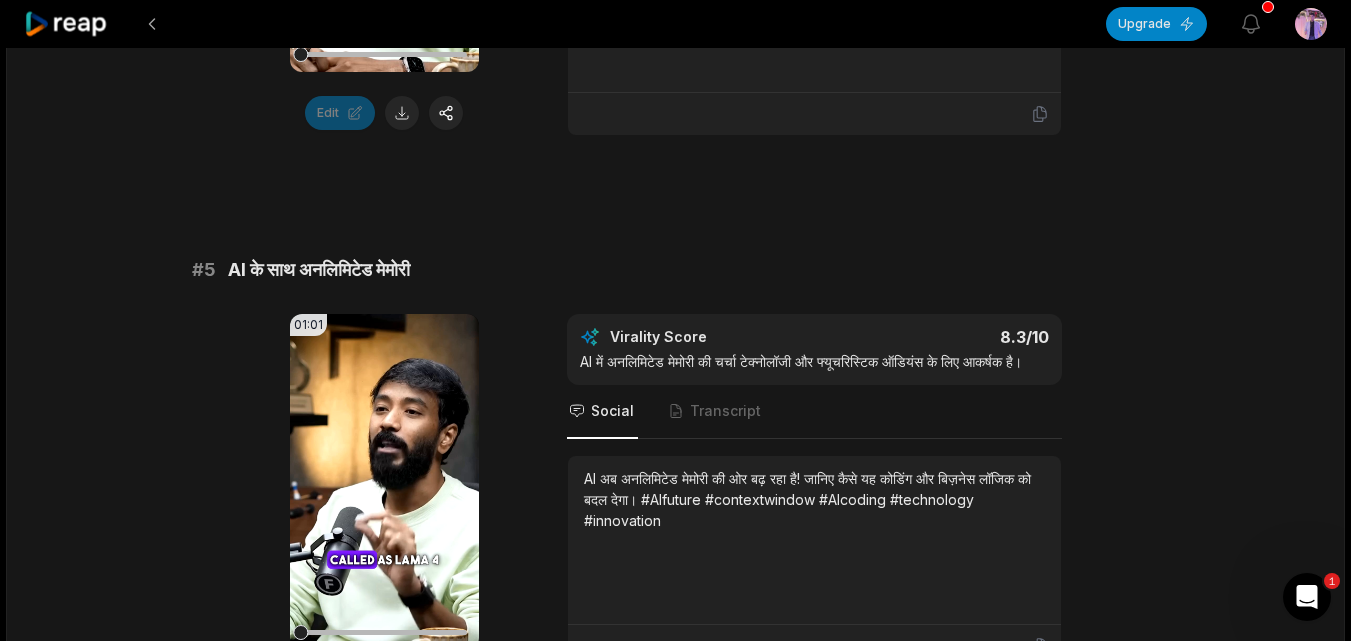 scroll, scrollTop: 2646, scrollLeft: 0, axis: vertical 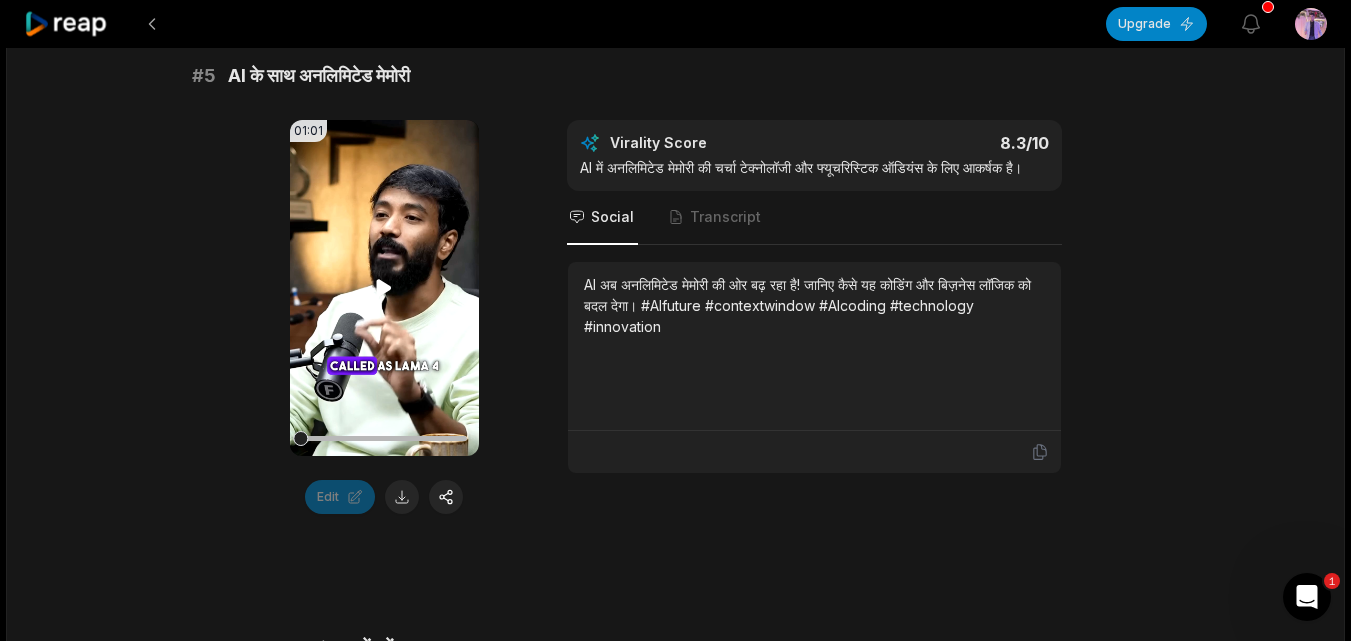 click 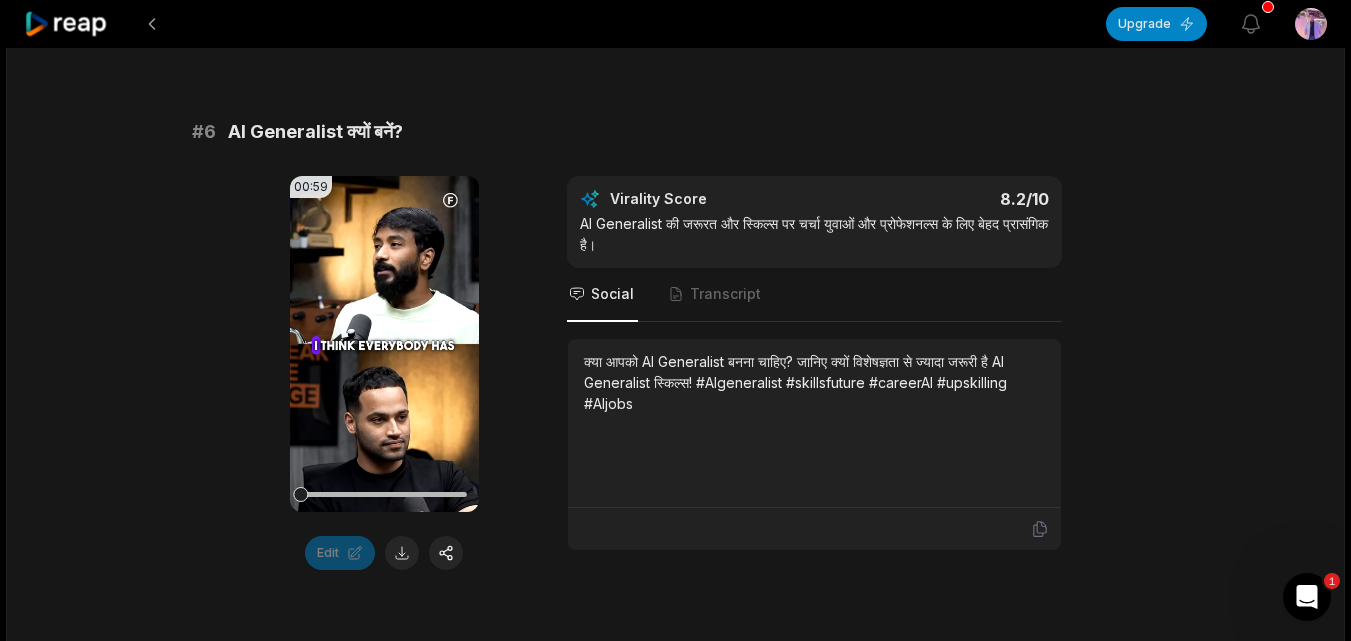 scroll, scrollTop: 3185, scrollLeft: 0, axis: vertical 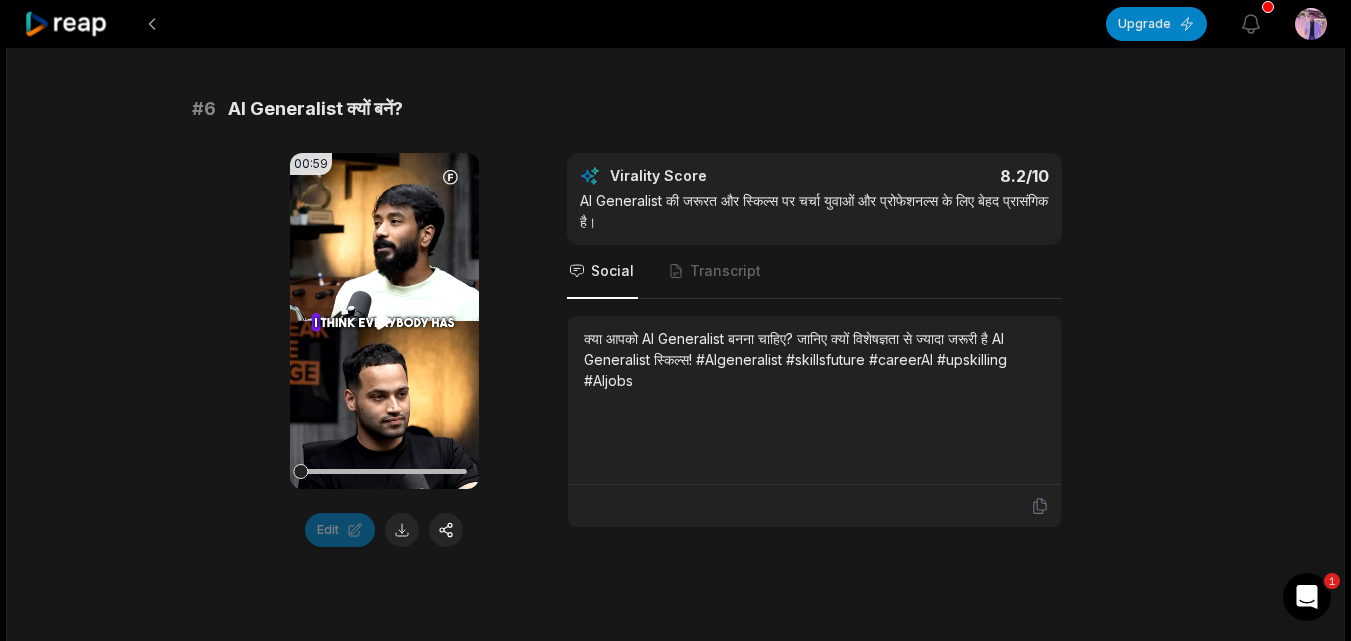 click 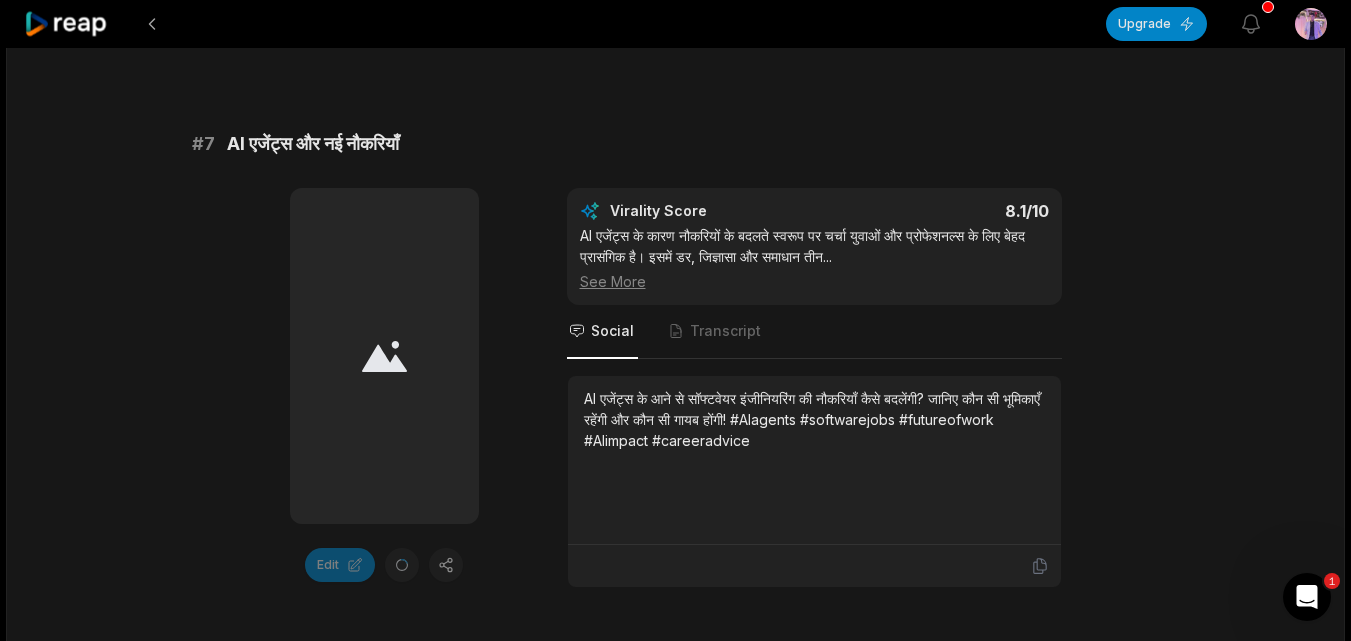 scroll, scrollTop: 3723, scrollLeft: 0, axis: vertical 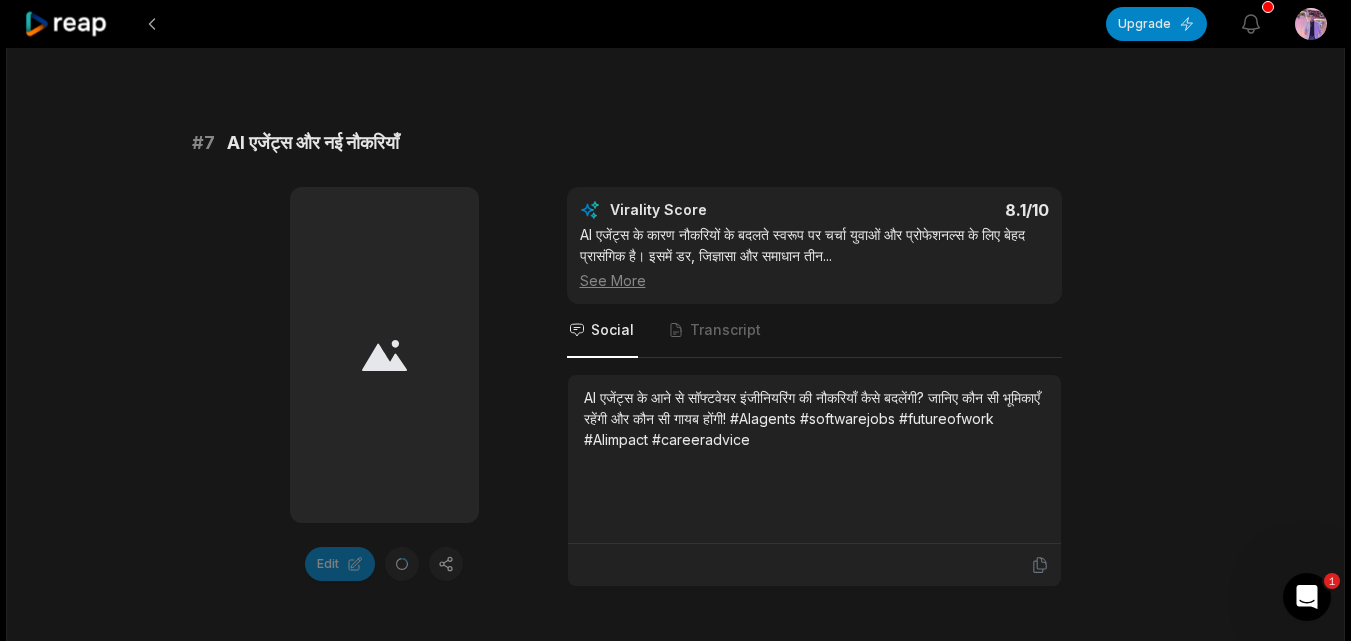 click 